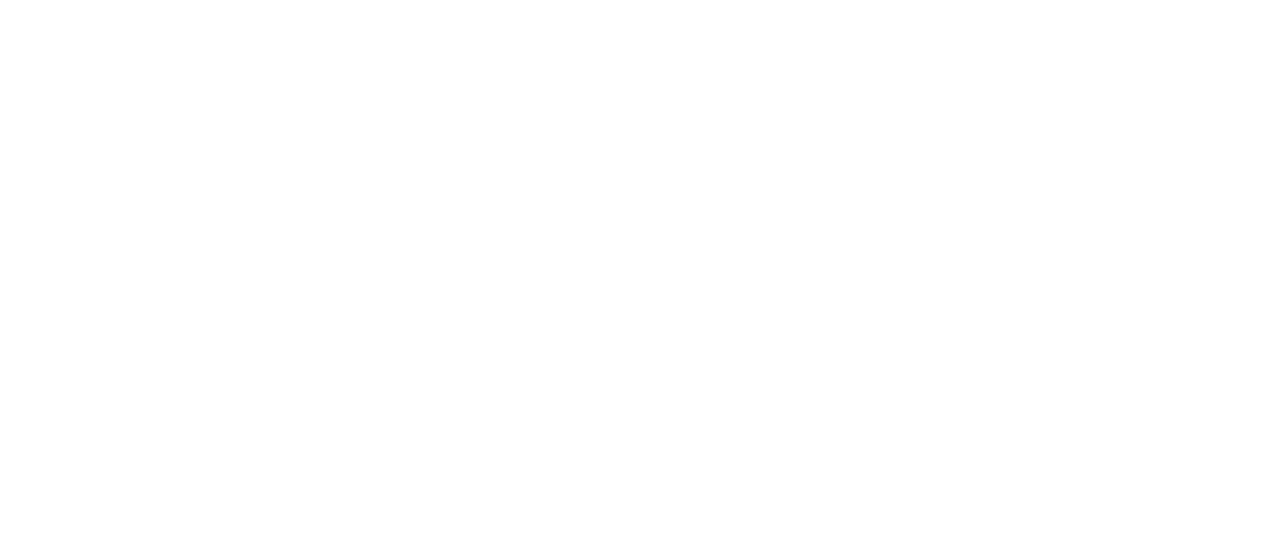 scroll, scrollTop: 0, scrollLeft: 0, axis: both 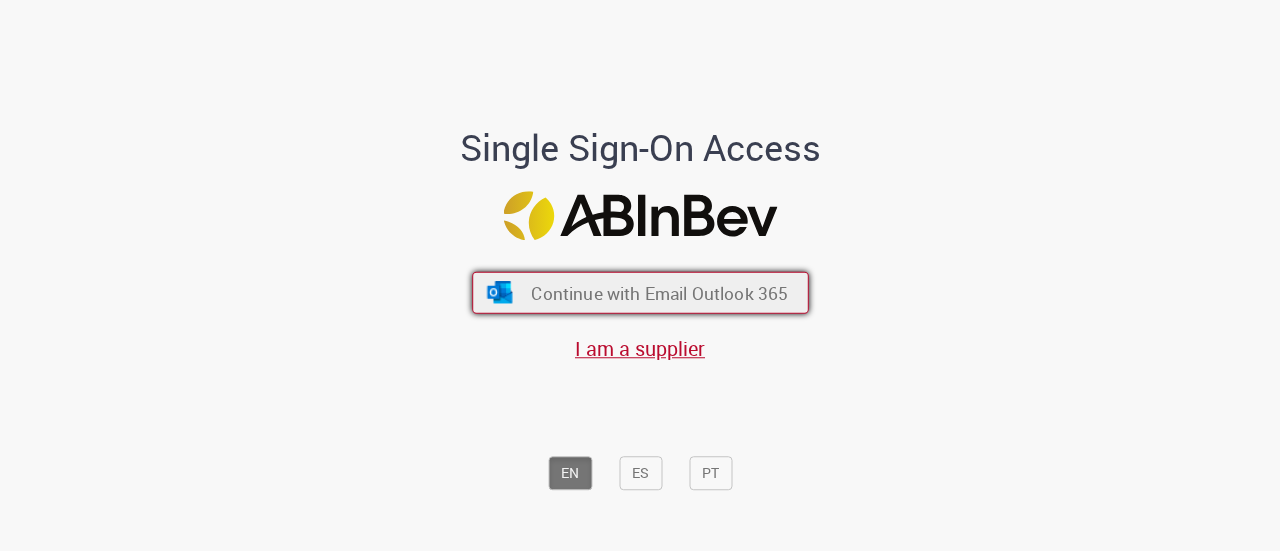 click on "Continue with Email Outlook 365" at bounding box center (640, 293) 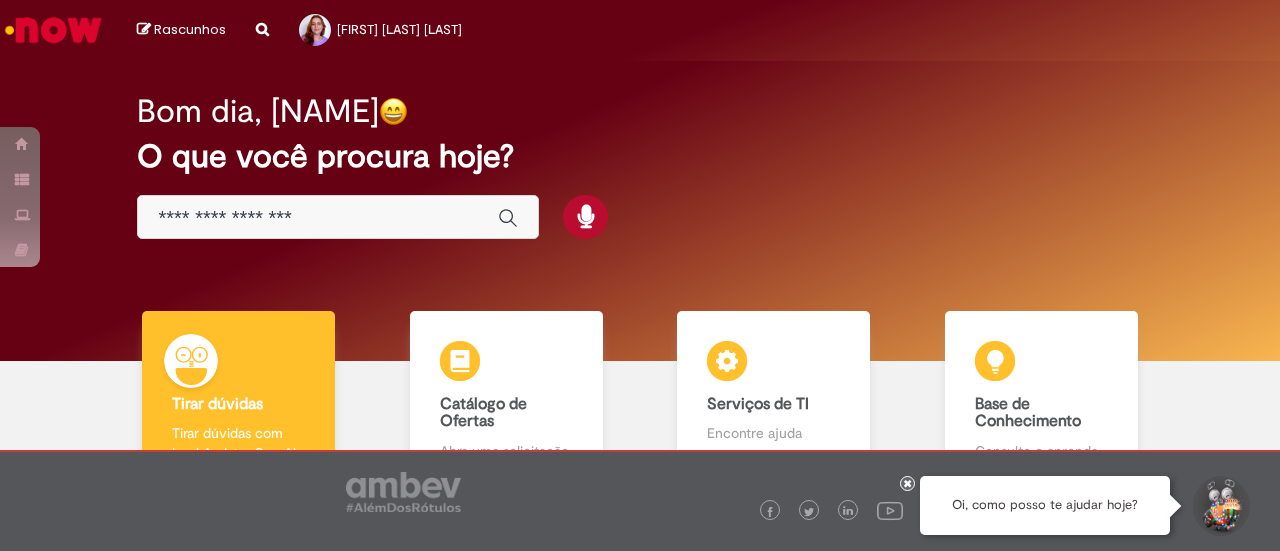 scroll, scrollTop: 0, scrollLeft: 0, axis: both 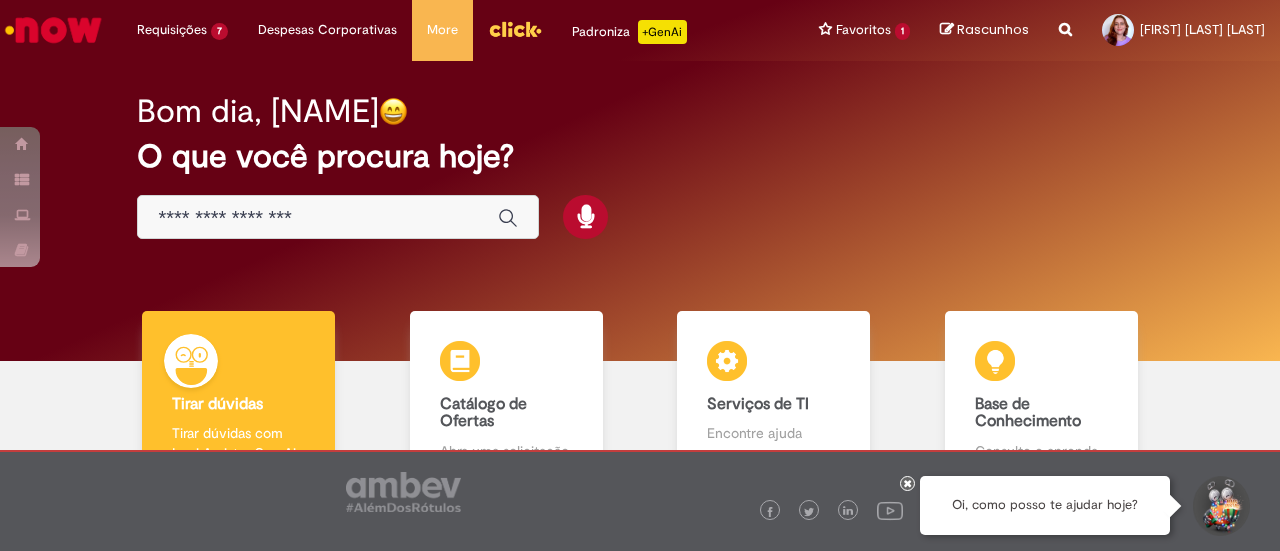 click at bounding box center (338, 217) 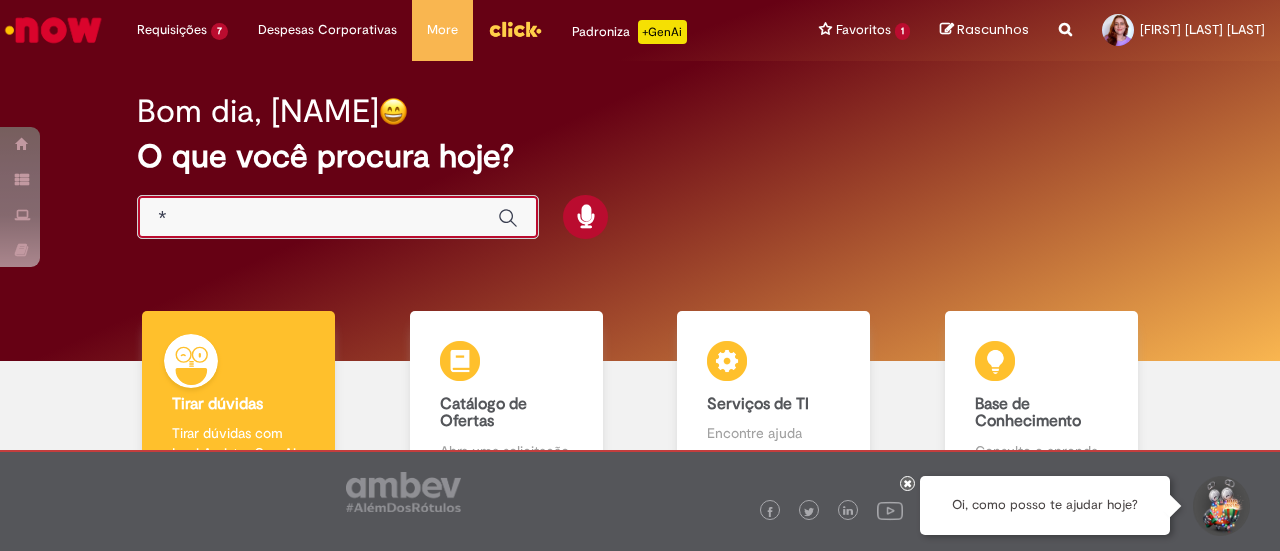 click on "*" at bounding box center (318, 218) 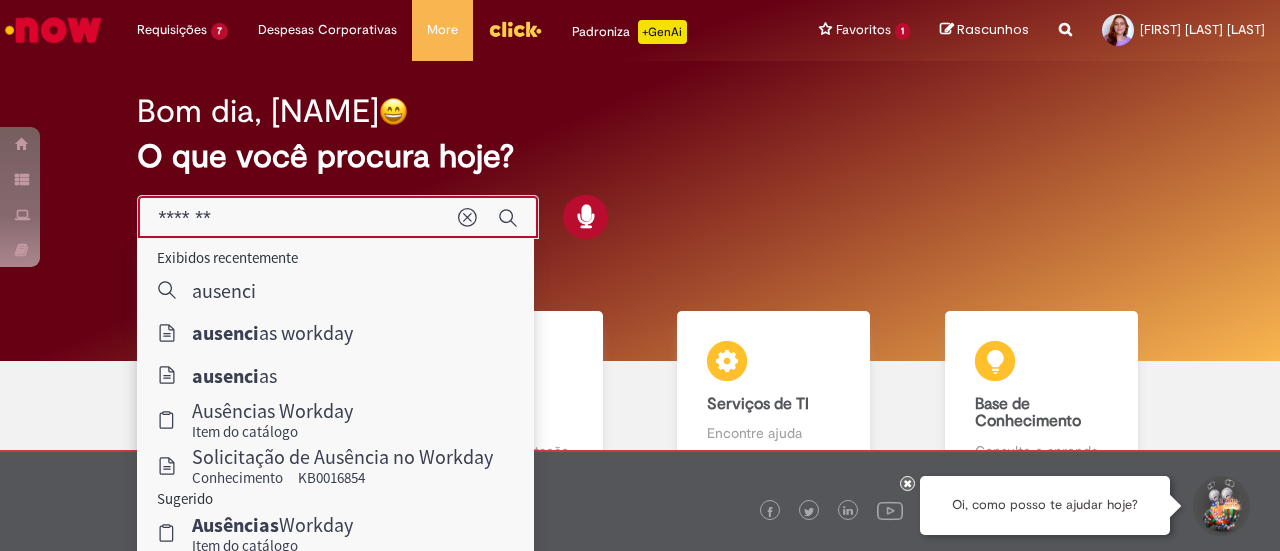 type on "**********" 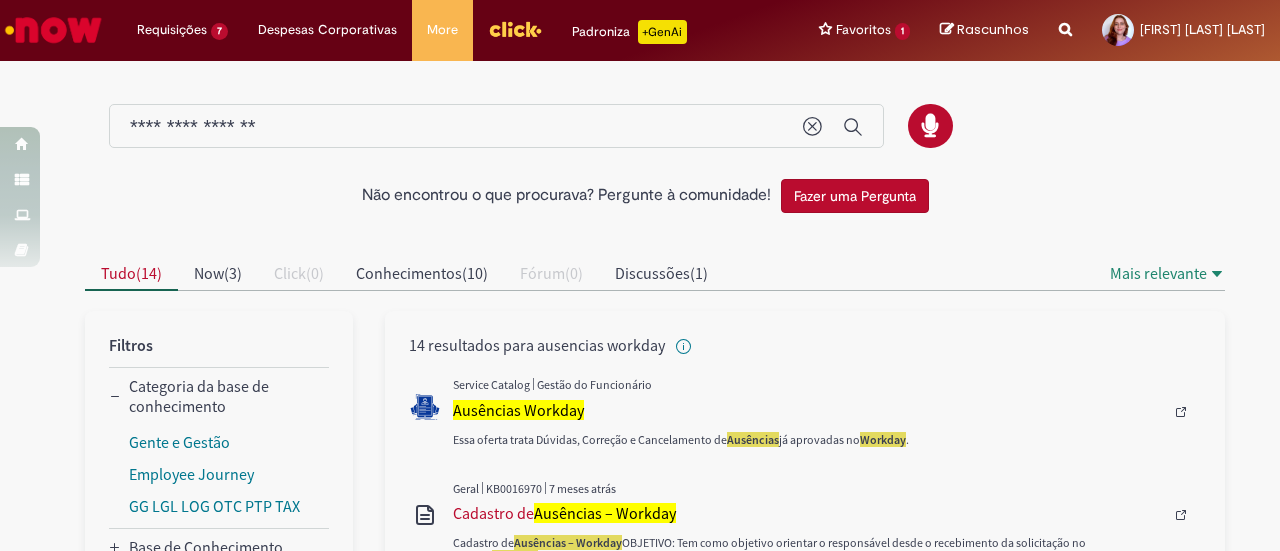 scroll, scrollTop: 31, scrollLeft: 0, axis: vertical 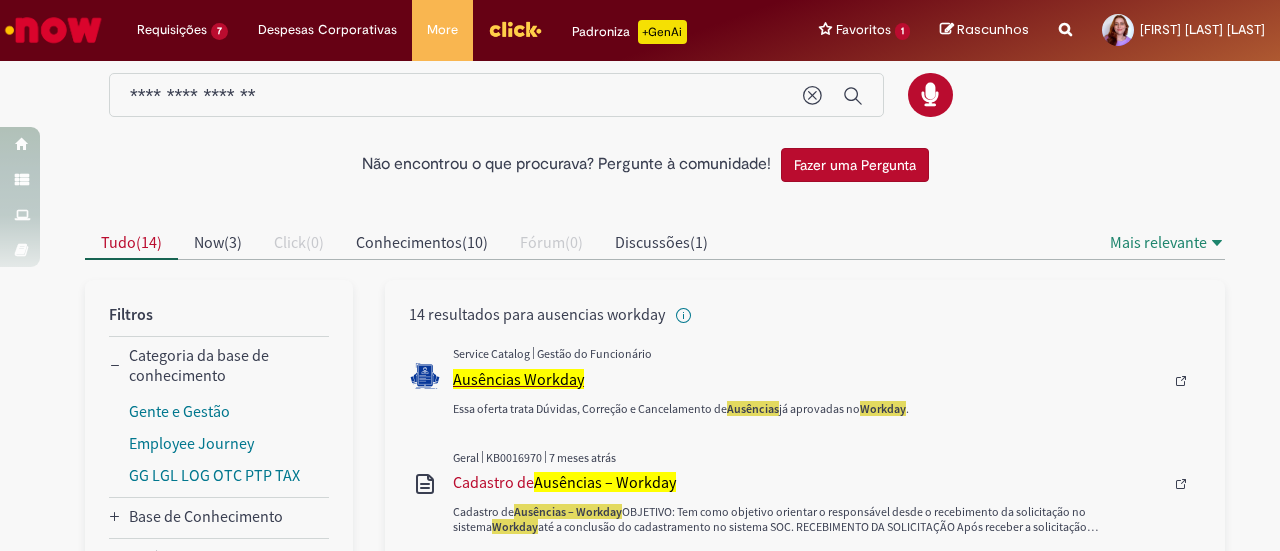click on "Ausências Workday" at bounding box center [518, 379] 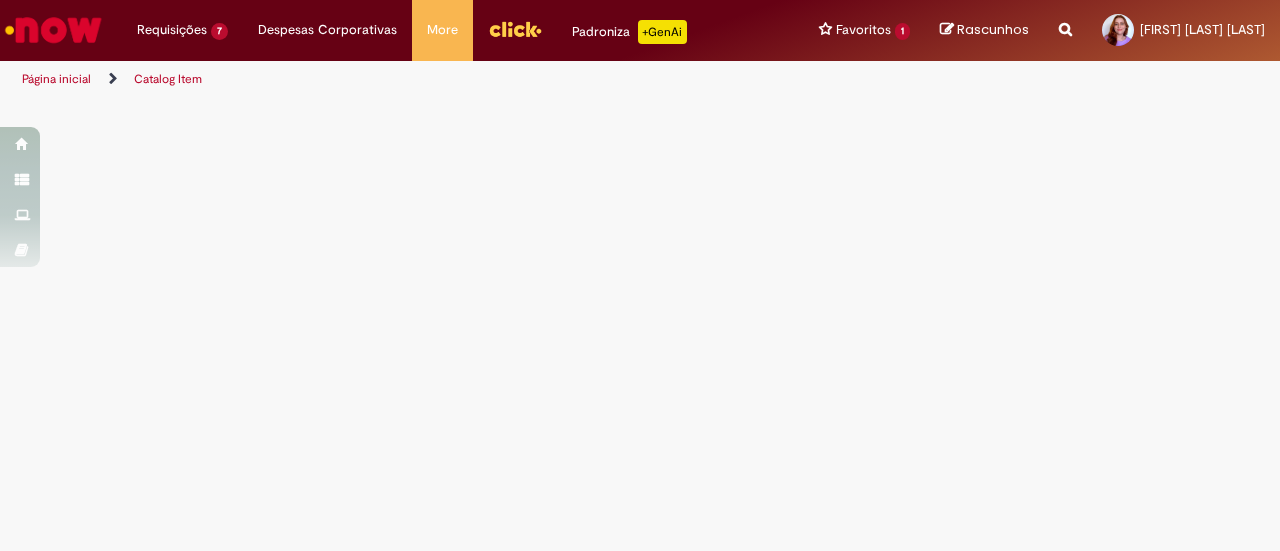 scroll, scrollTop: 0, scrollLeft: 0, axis: both 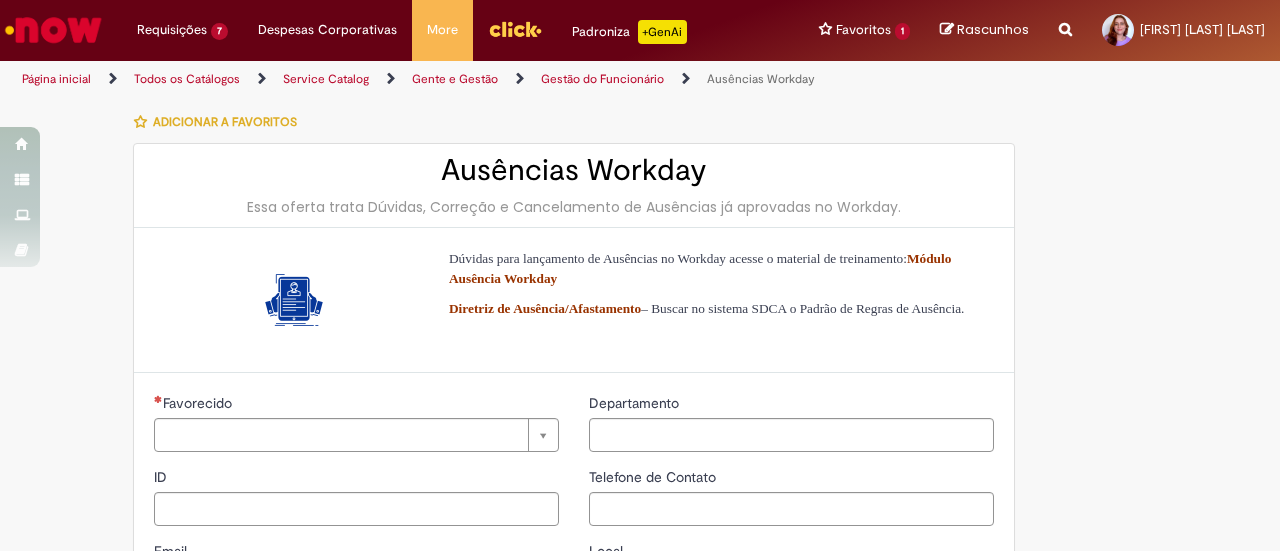 type on "********" 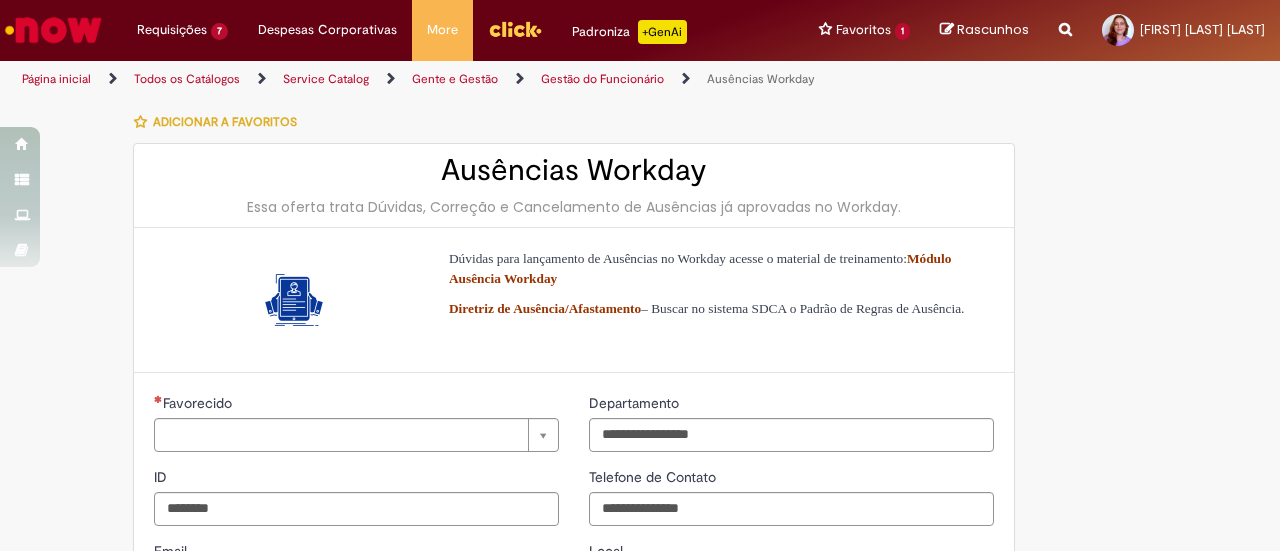 type on "**********" 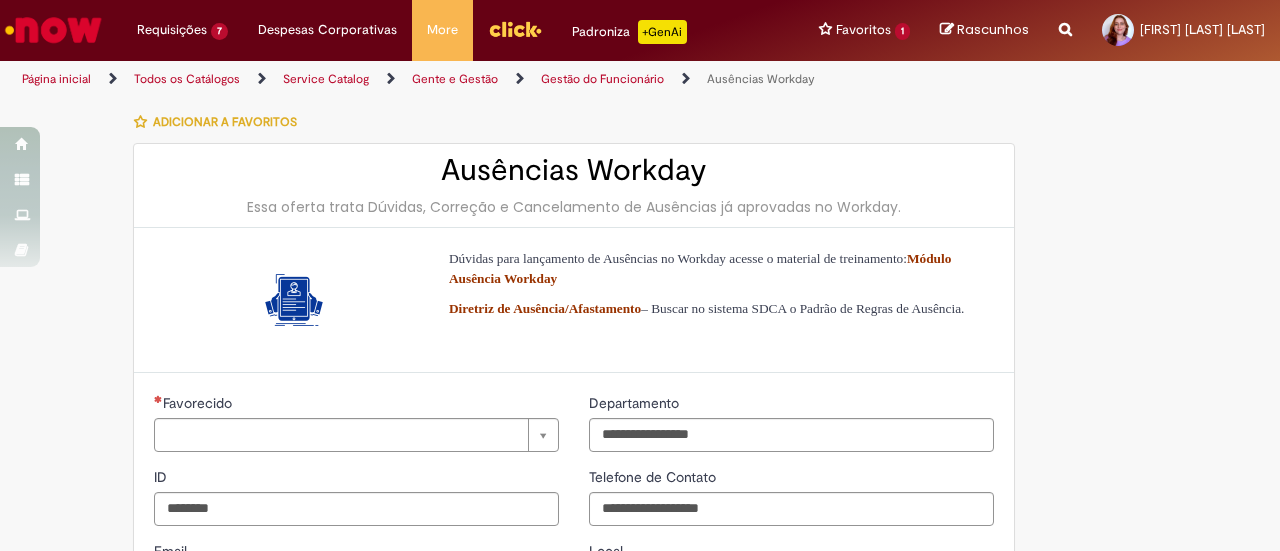 type on "**********" 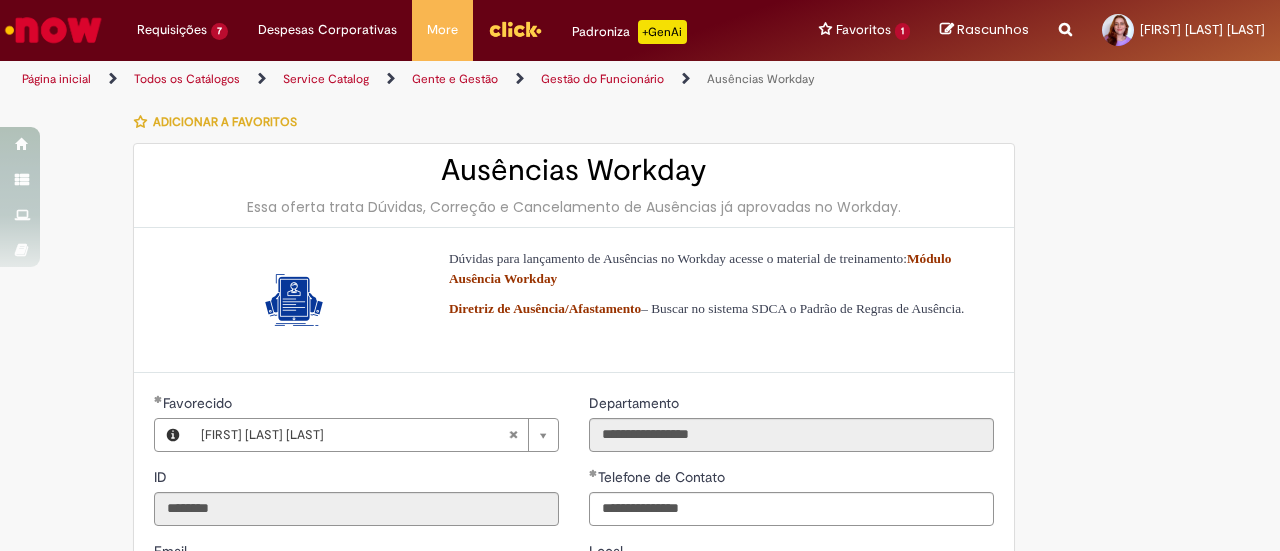 type on "**********" 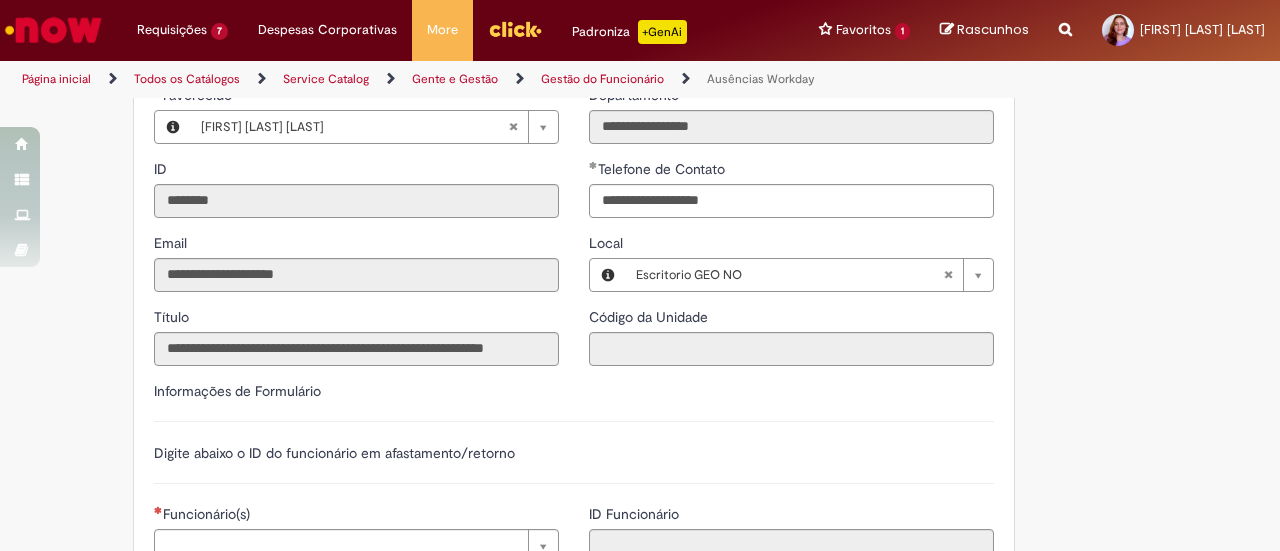 scroll, scrollTop: 608, scrollLeft: 0, axis: vertical 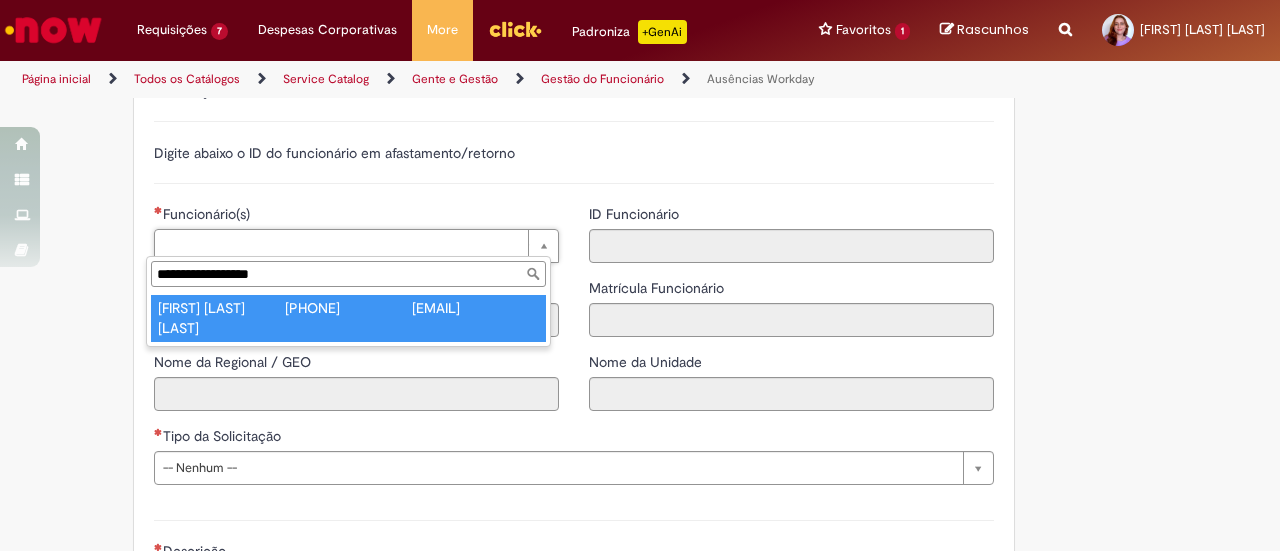 type on "**********" 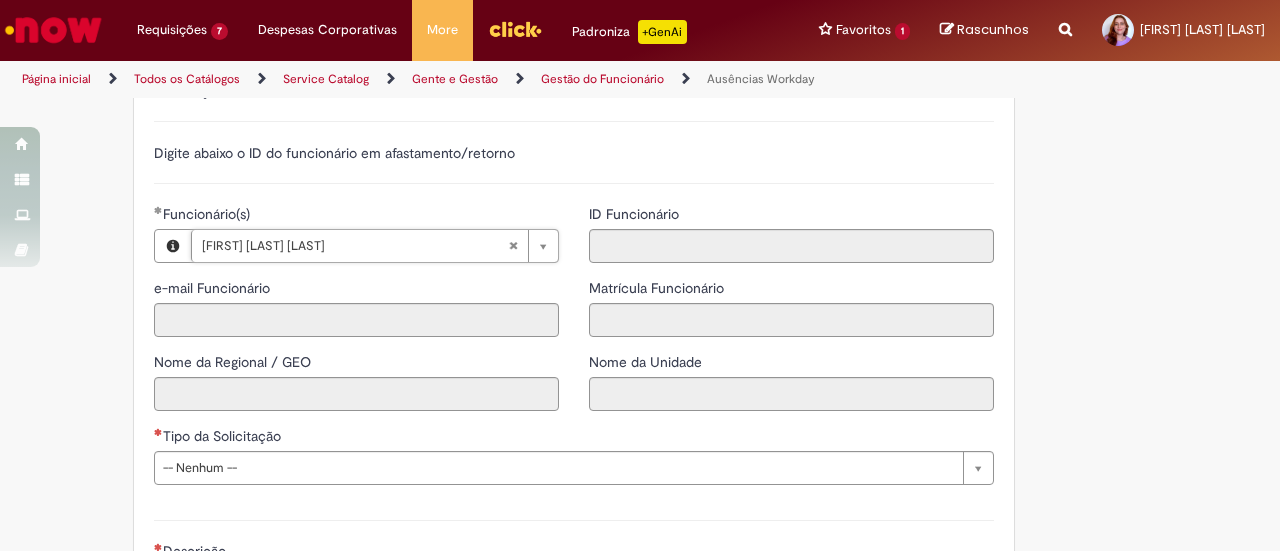 type on "**********" 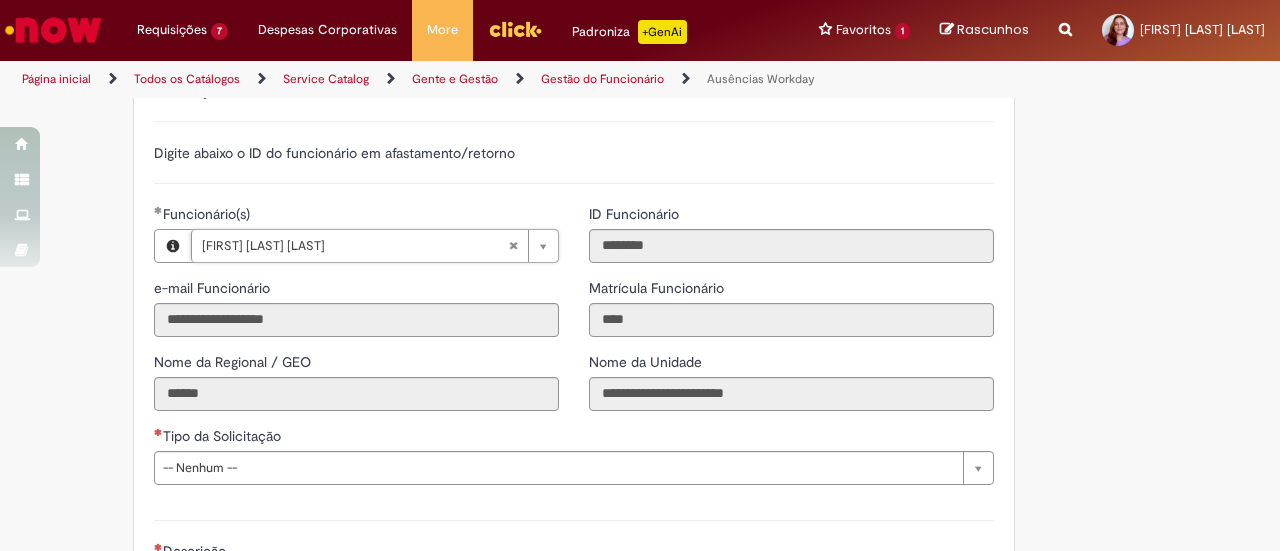 scroll, scrollTop: 652, scrollLeft: 0, axis: vertical 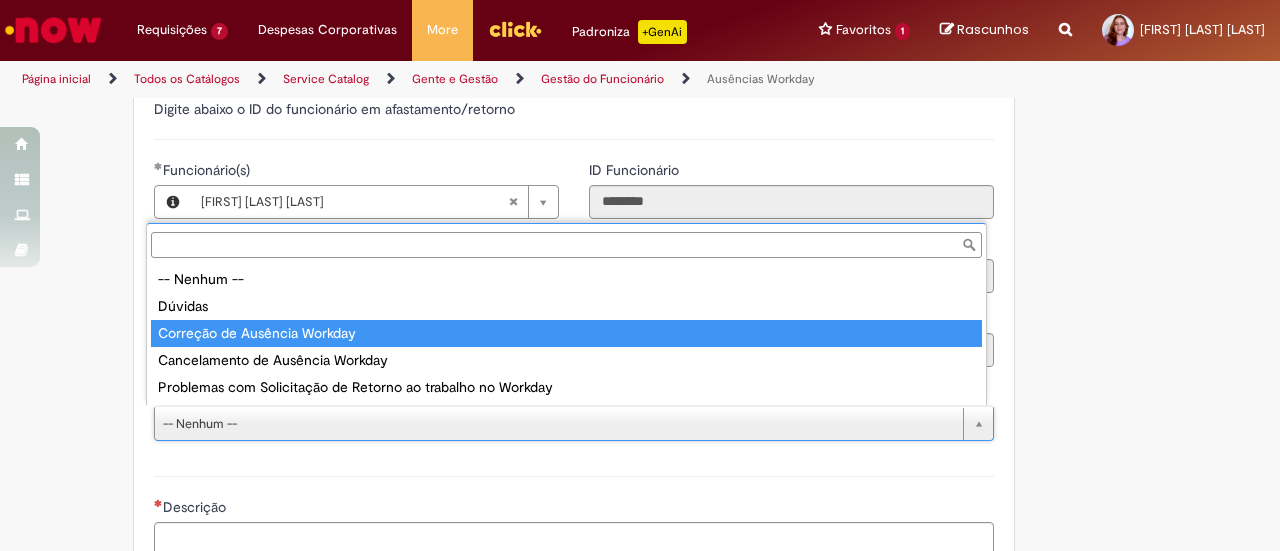 type on "**********" 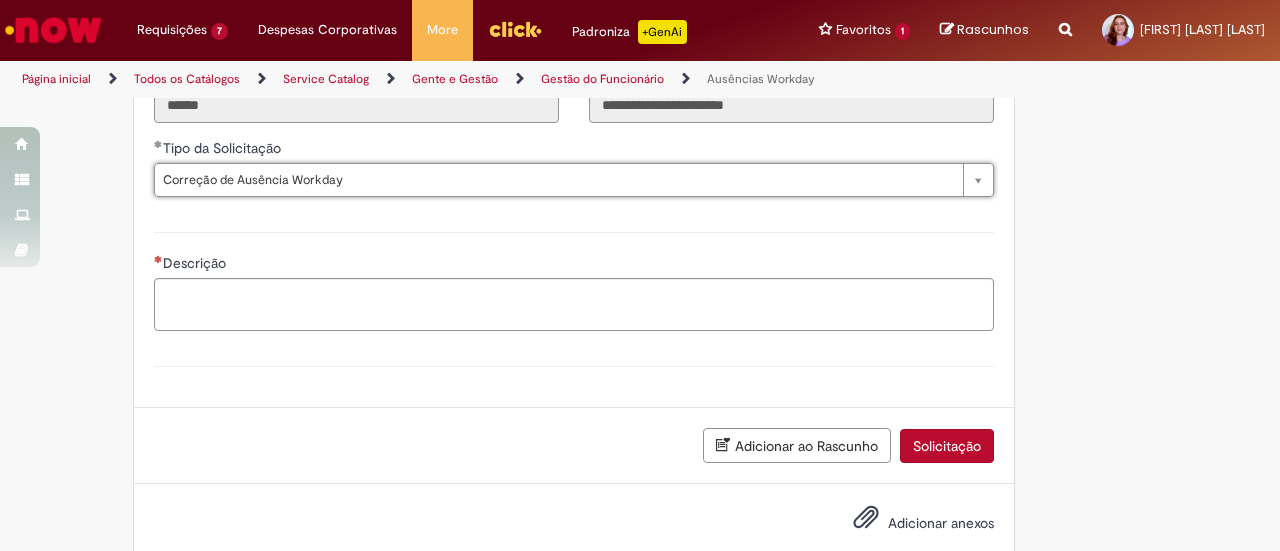 scroll, scrollTop: 897, scrollLeft: 0, axis: vertical 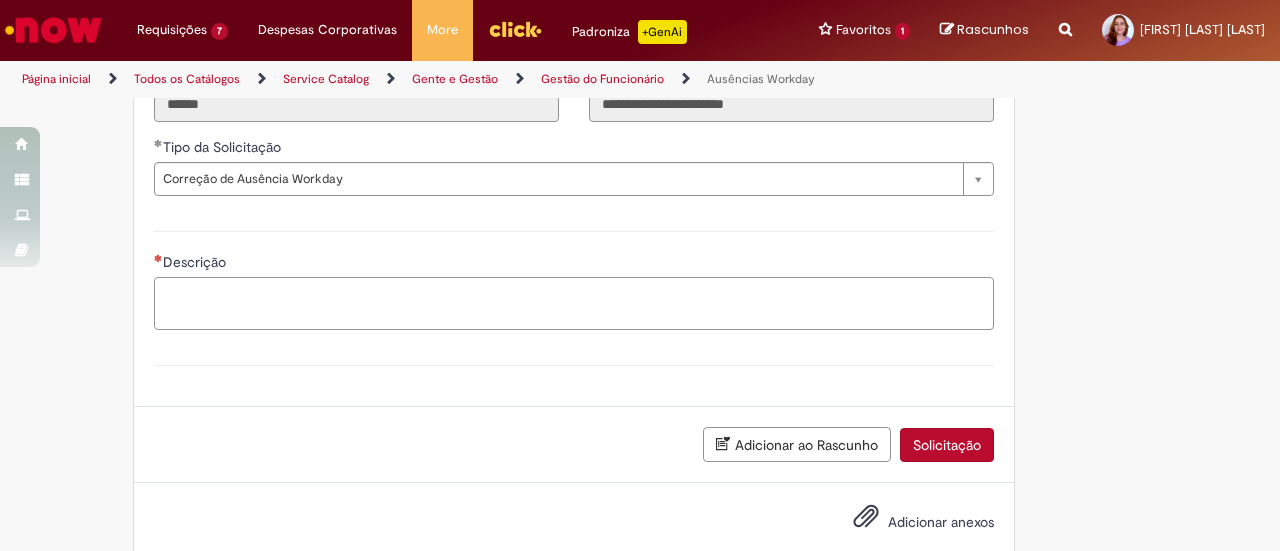 click on "Descrição" at bounding box center (574, 303) 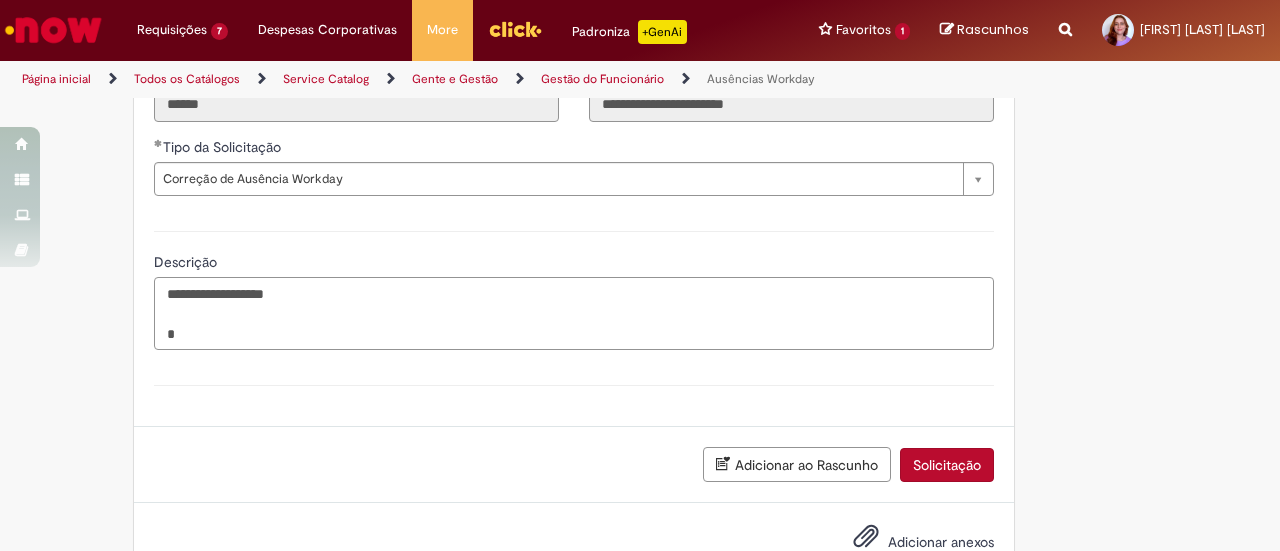 type on "**********" 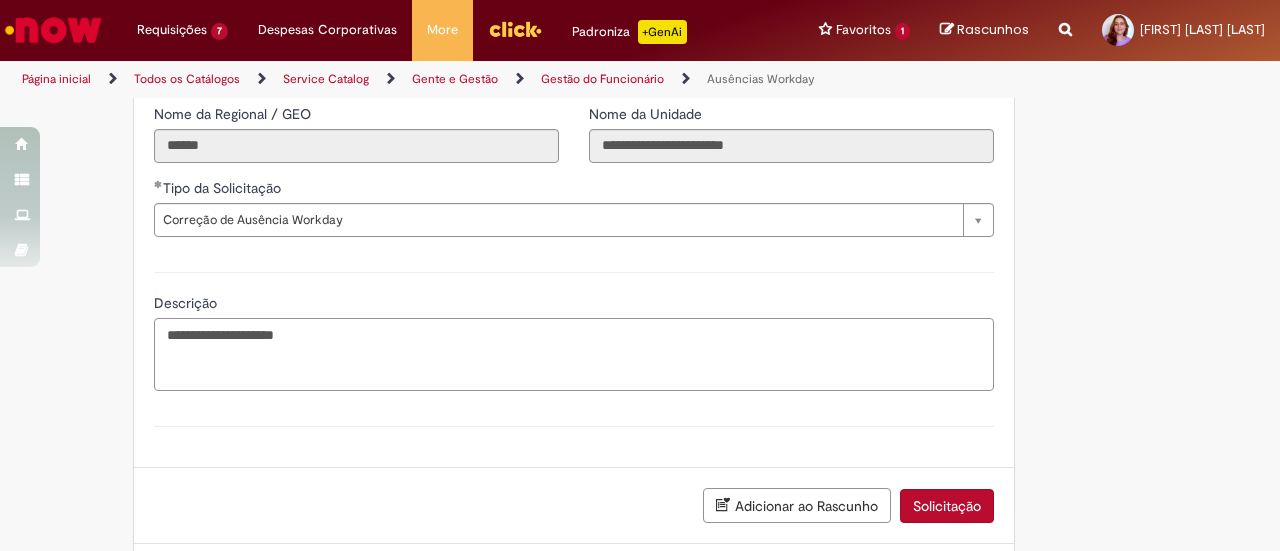 scroll, scrollTop: 856, scrollLeft: 0, axis: vertical 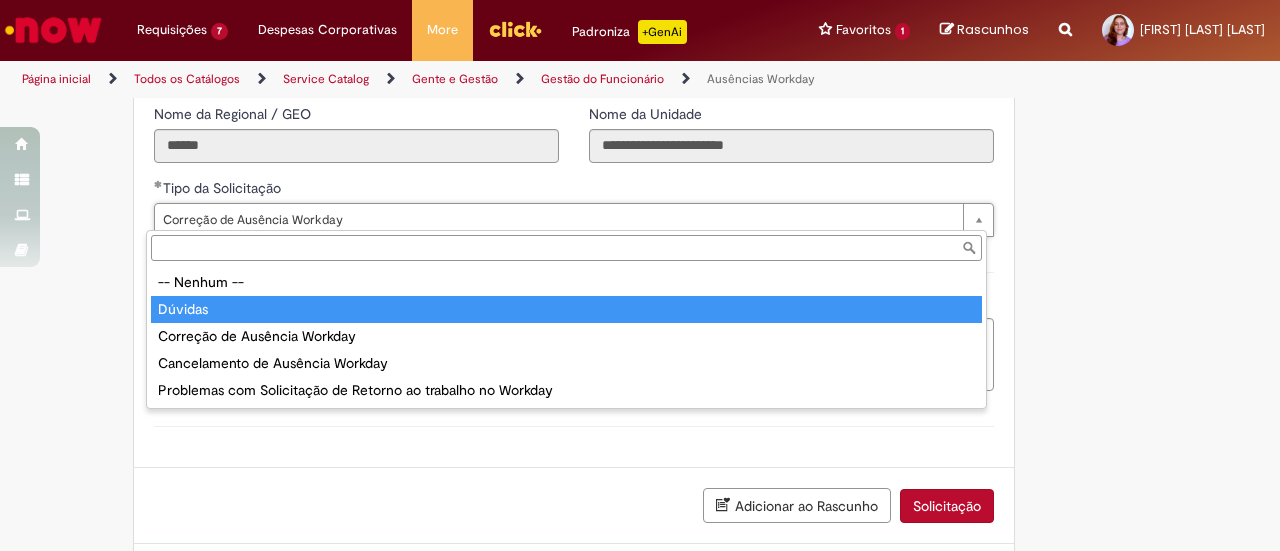 type on "*******" 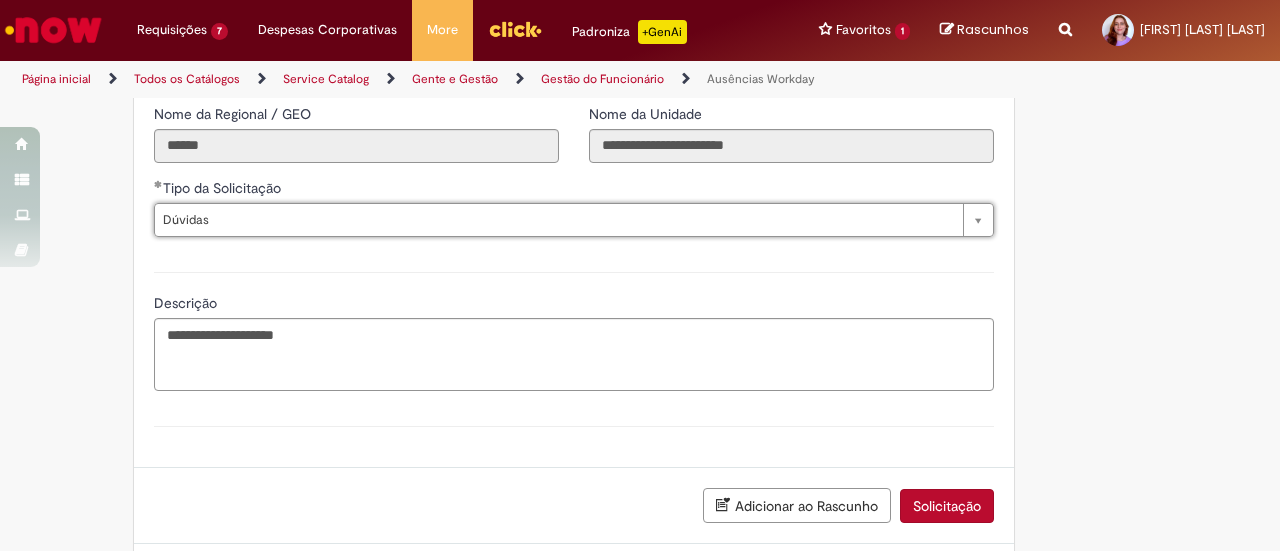 scroll, scrollTop: 0, scrollLeft: 48, axis: horizontal 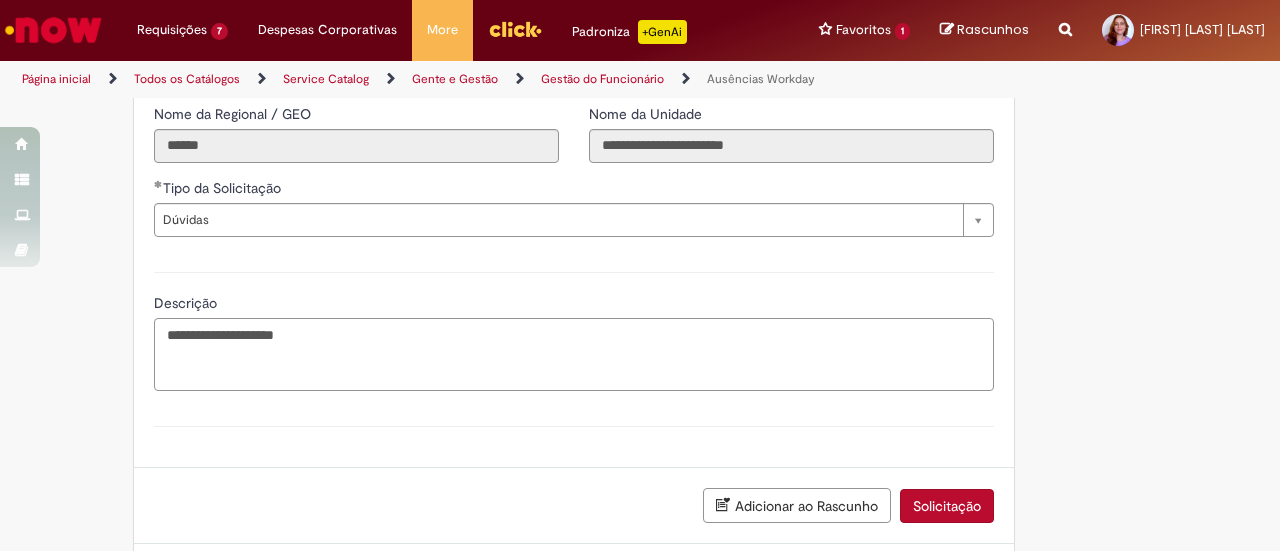 click on "**********" at bounding box center (574, 354) 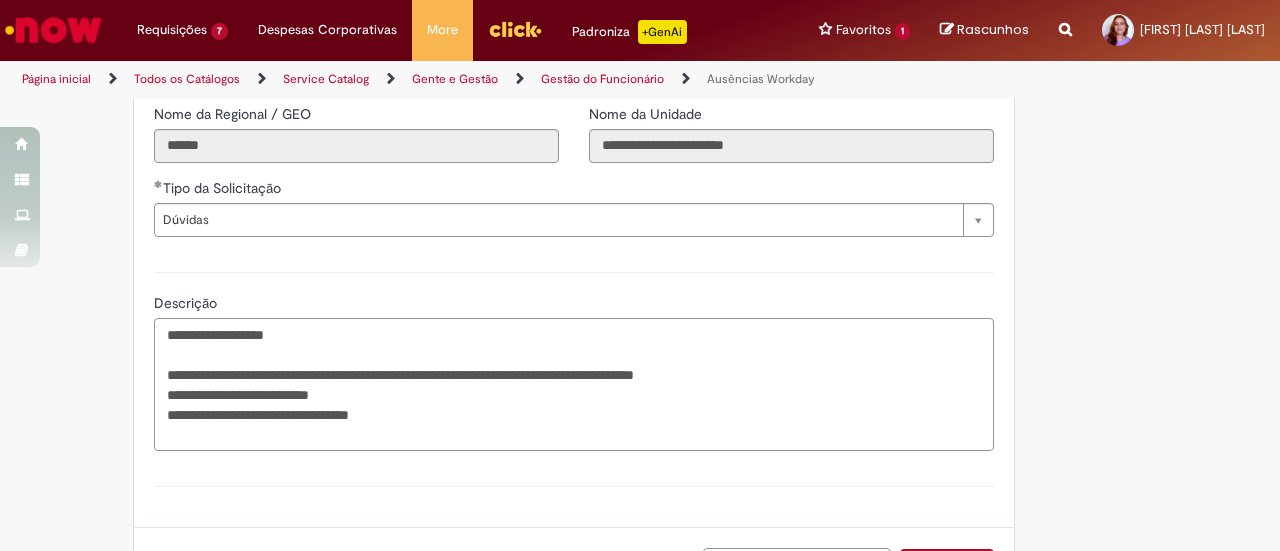 click on "**********" at bounding box center [574, 384] 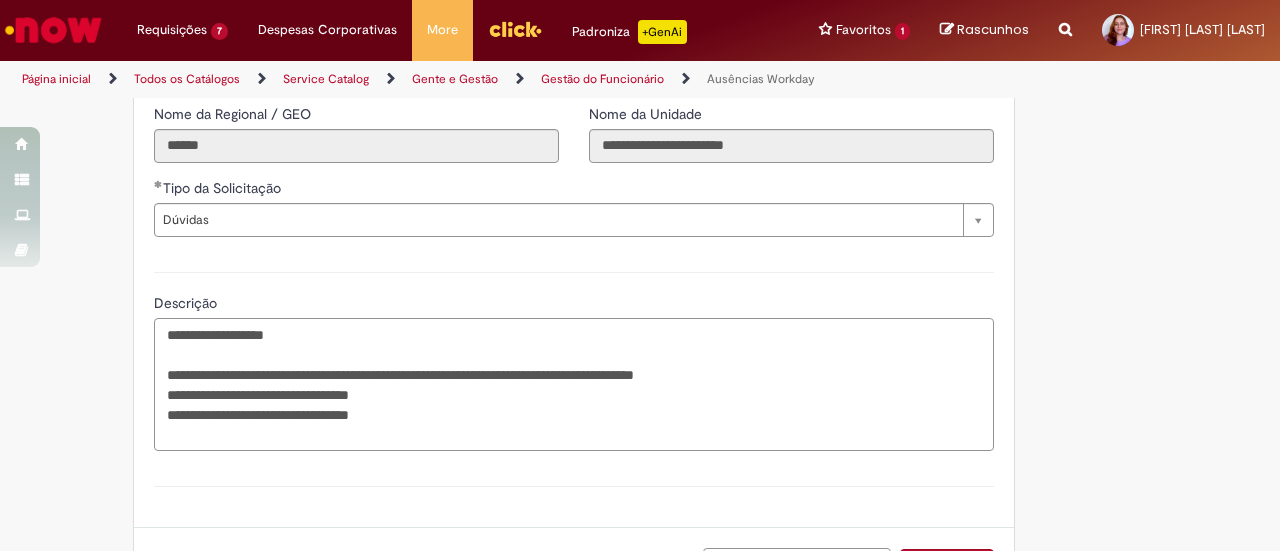 click on "**********" at bounding box center [574, 384] 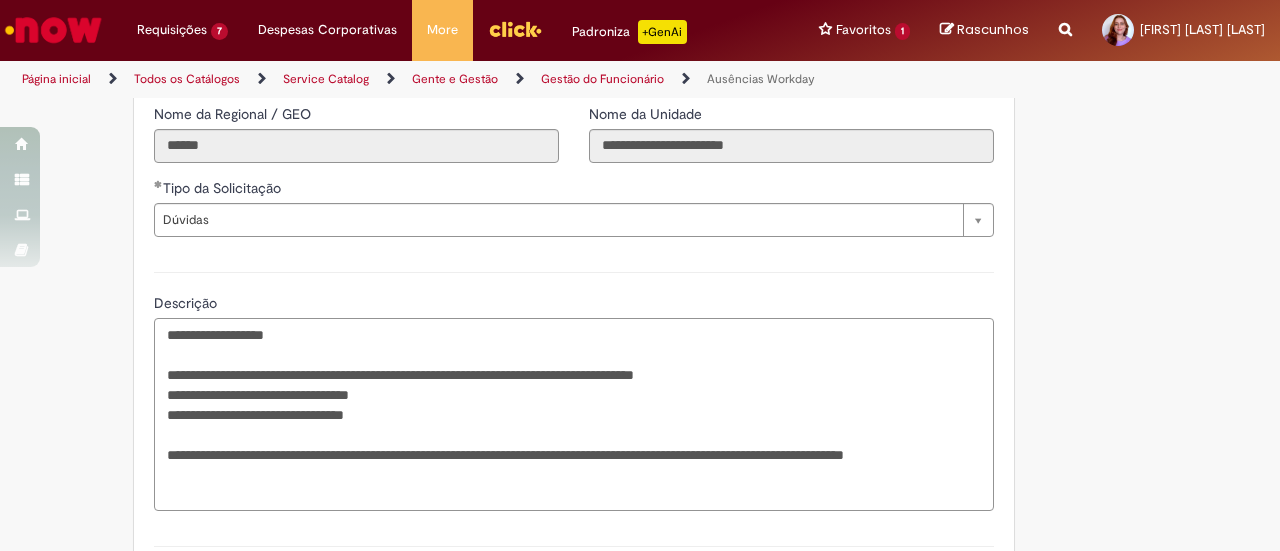 click on "**********" at bounding box center (574, 414) 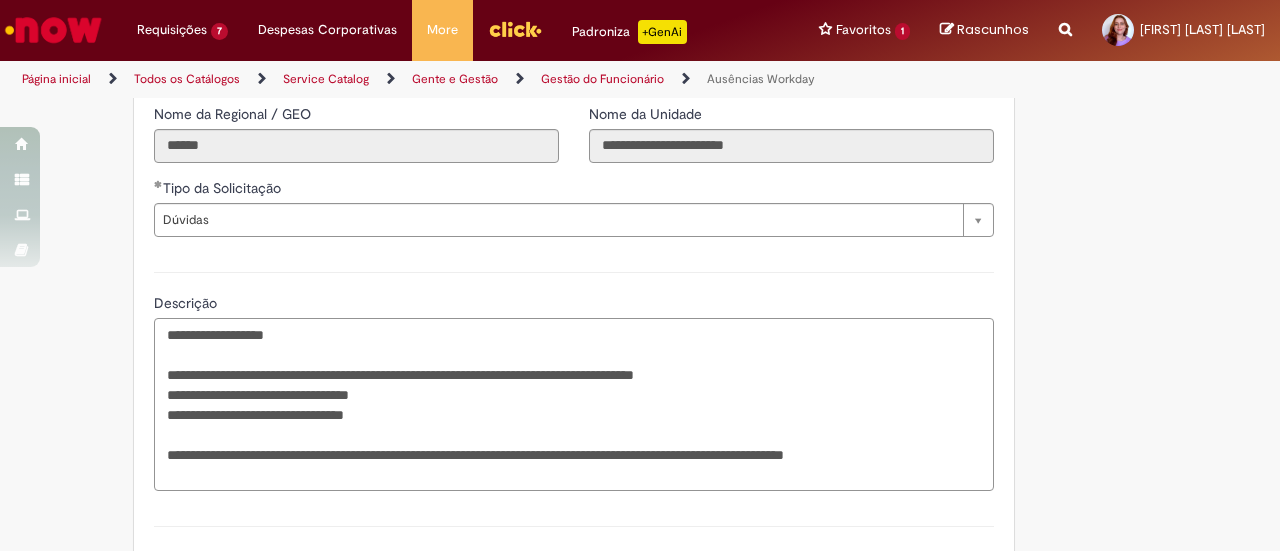 click on "**********" at bounding box center [574, 404] 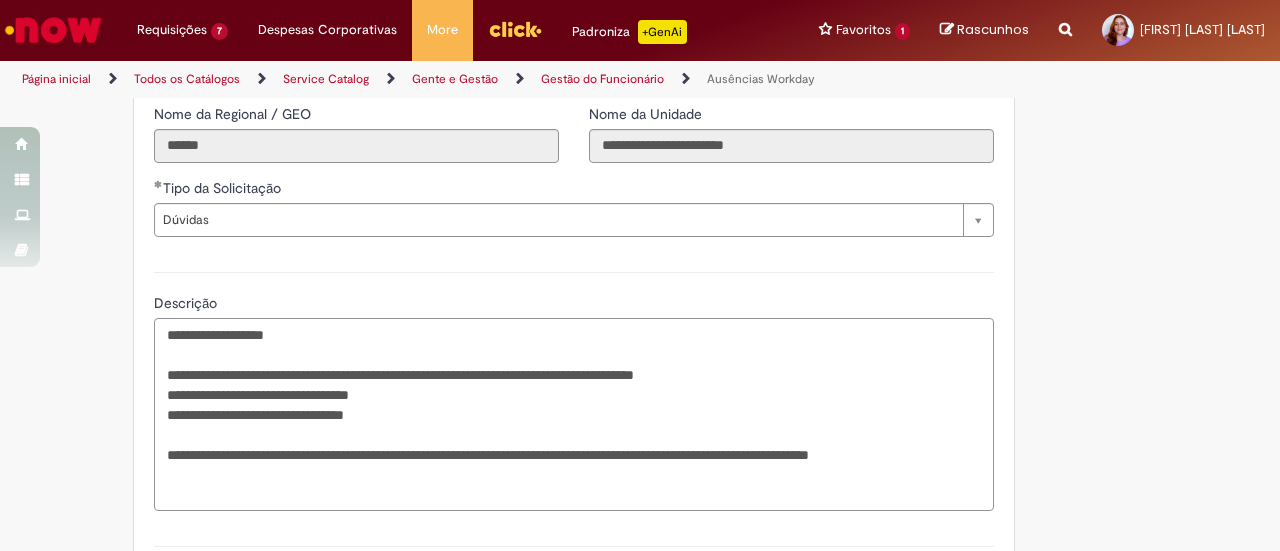 click on "**********" at bounding box center [574, 414] 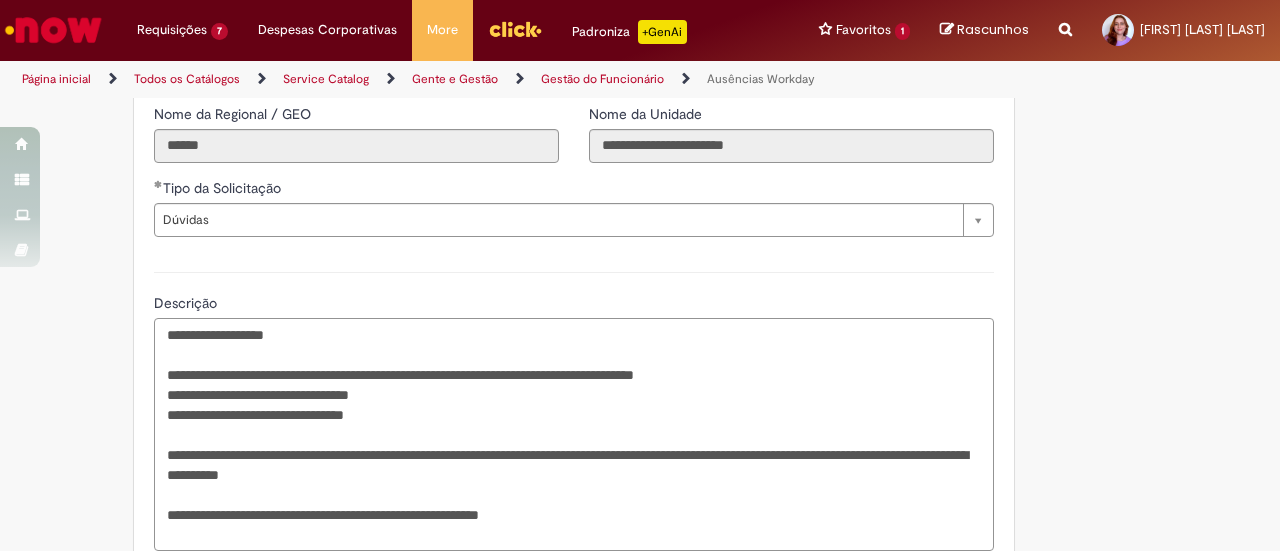 click on "**********" at bounding box center (574, 434) 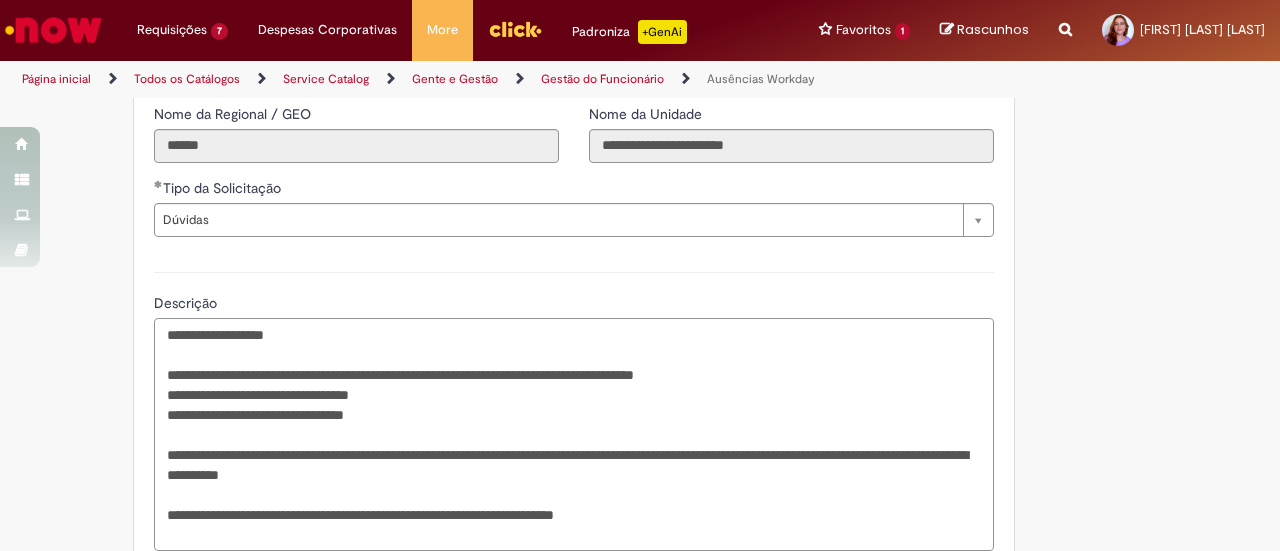 click on "**********" at bounding box center (574, 434) 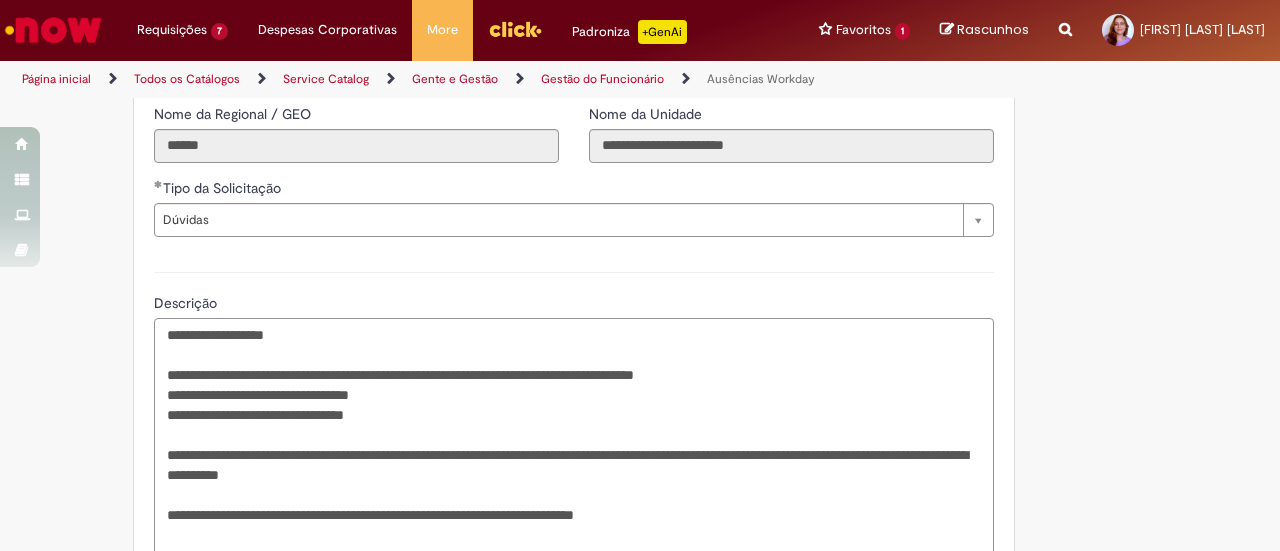 scroll, scrollTop: 865, scrollLeft: 0, axis: vertical 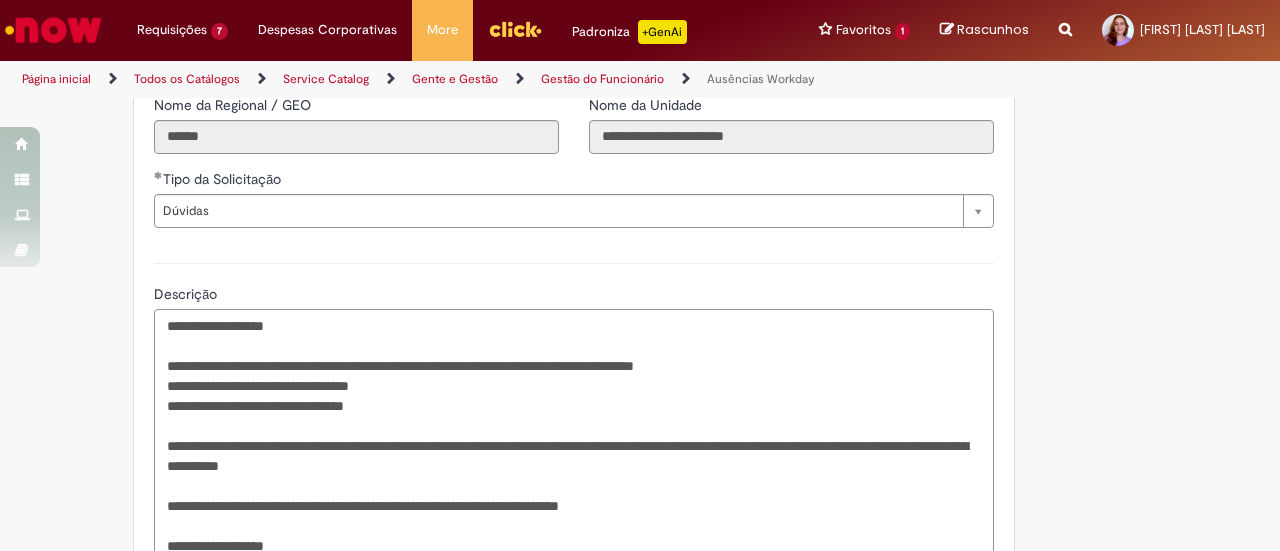 type on "**********" 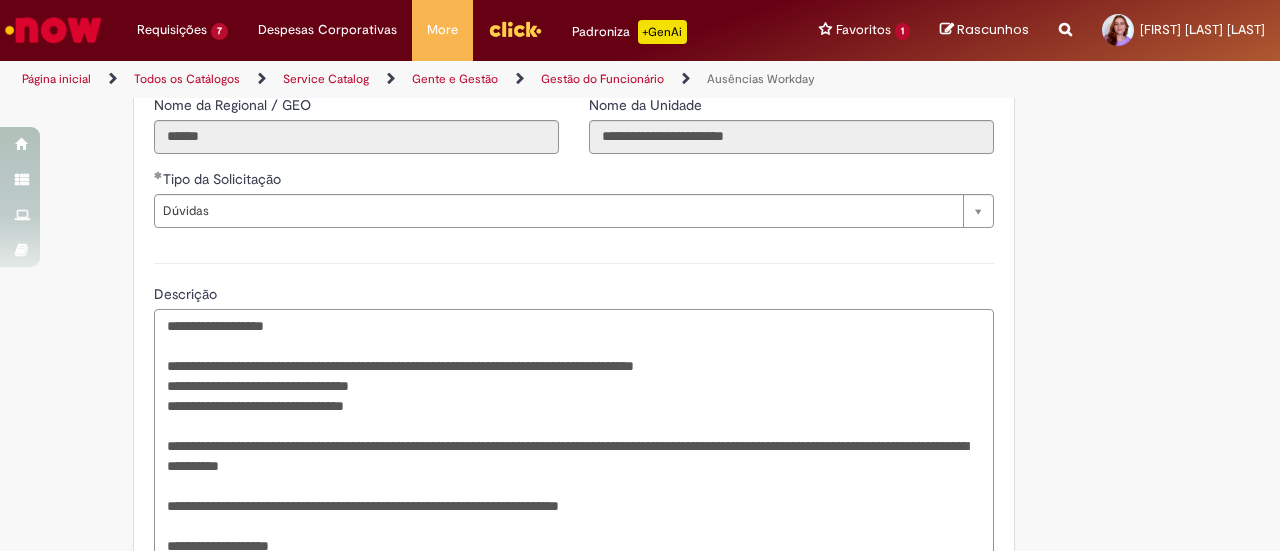 paste on "**********" 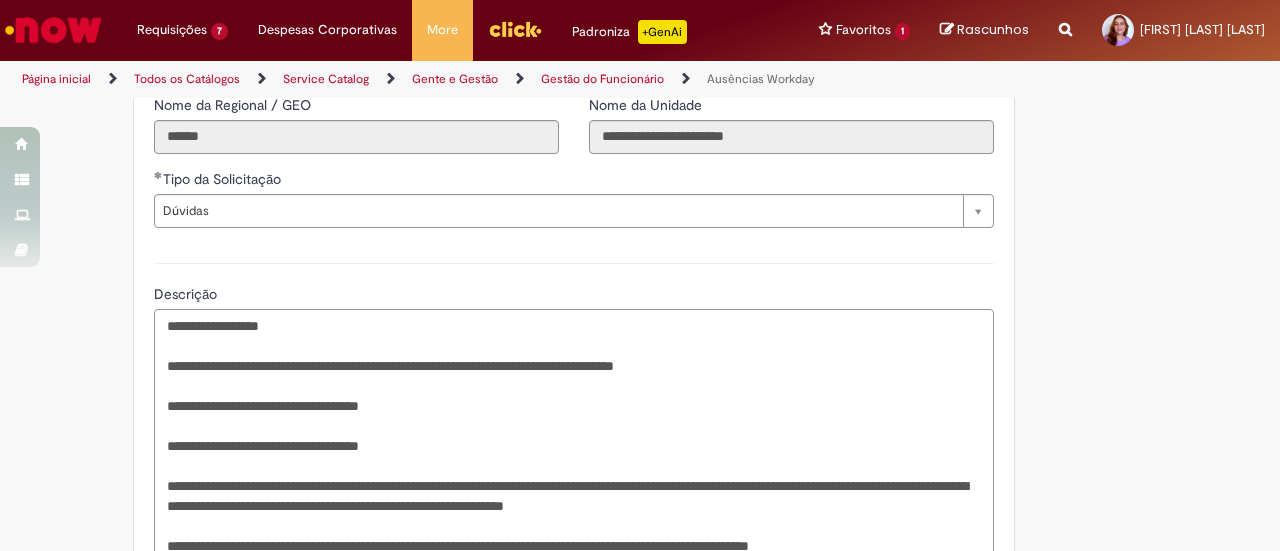 scroll, scrollTop: 905, scrollLeft: 0, axis: vertical 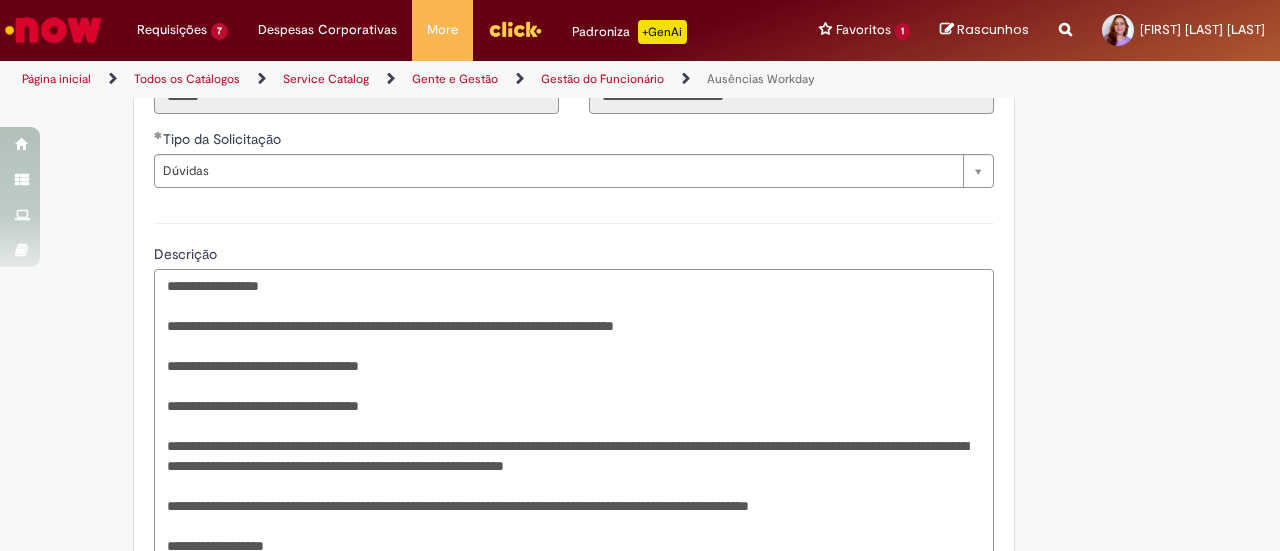 click on "**********" at bounding box center (574, 415) 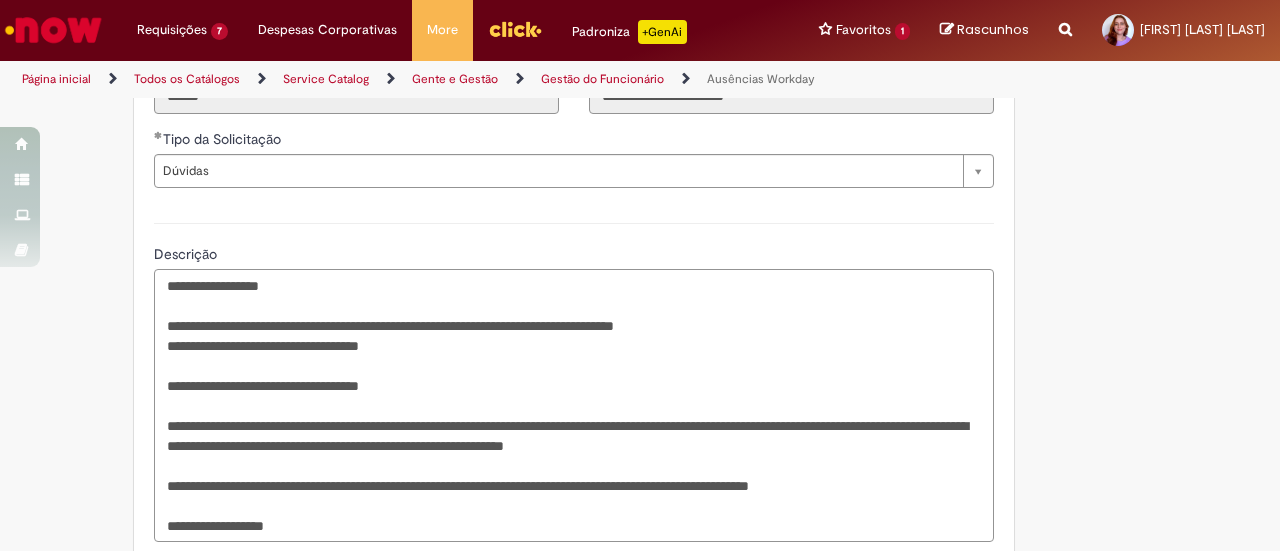 click on "**********" at bounding box center [574, 405] 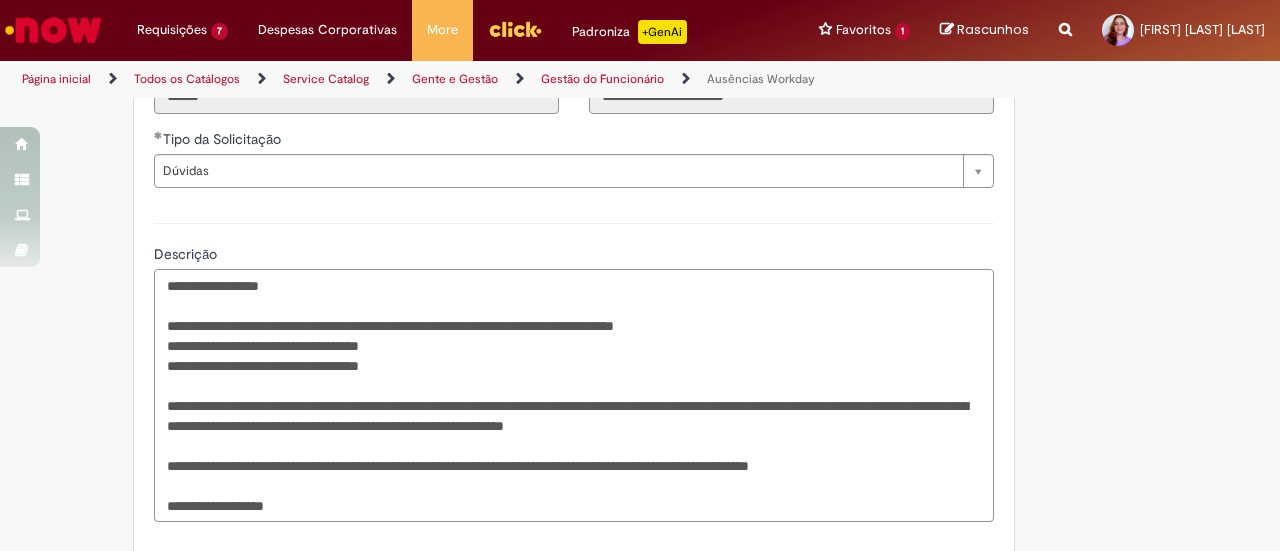click on "**********" at bounding box center [574, 395] 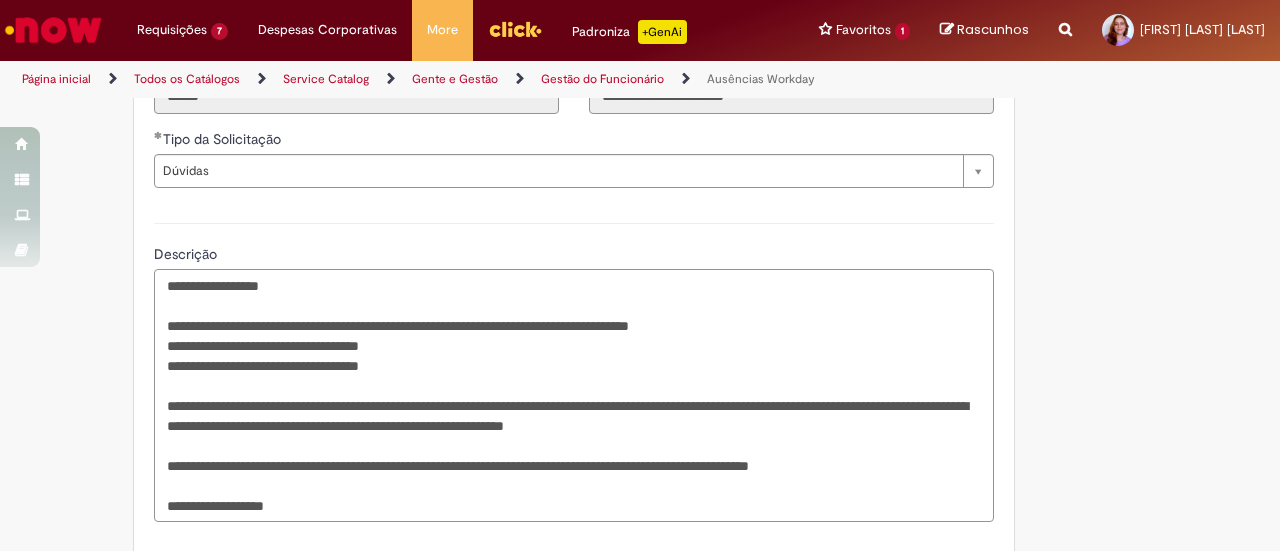 click on "**********" at bounding box center (574, 395) 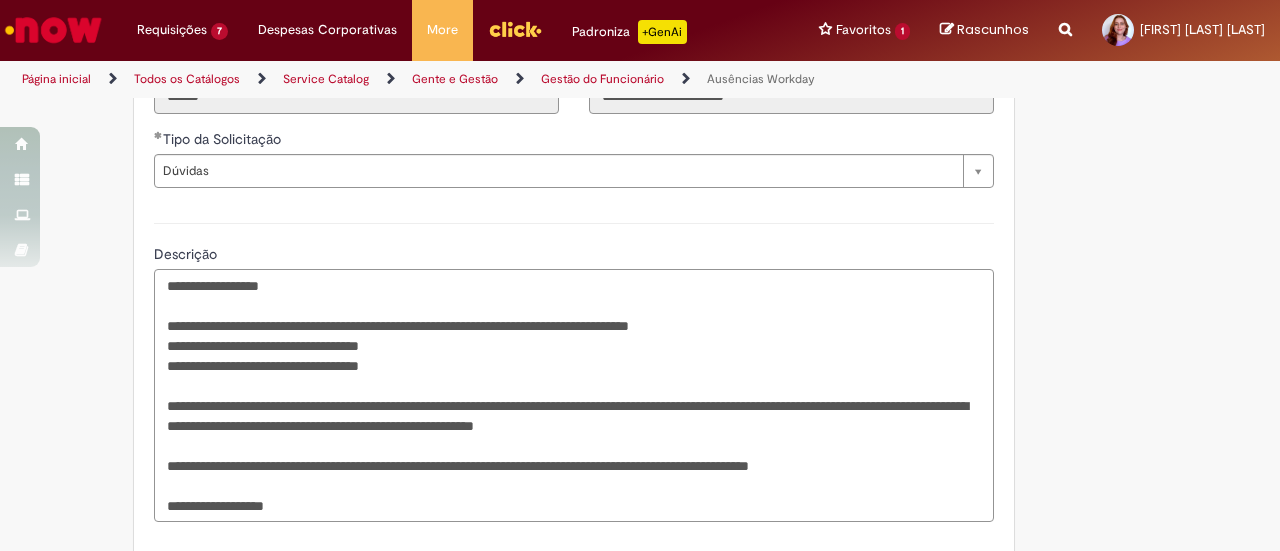 click on "**********" at bounding box center [574, 395] 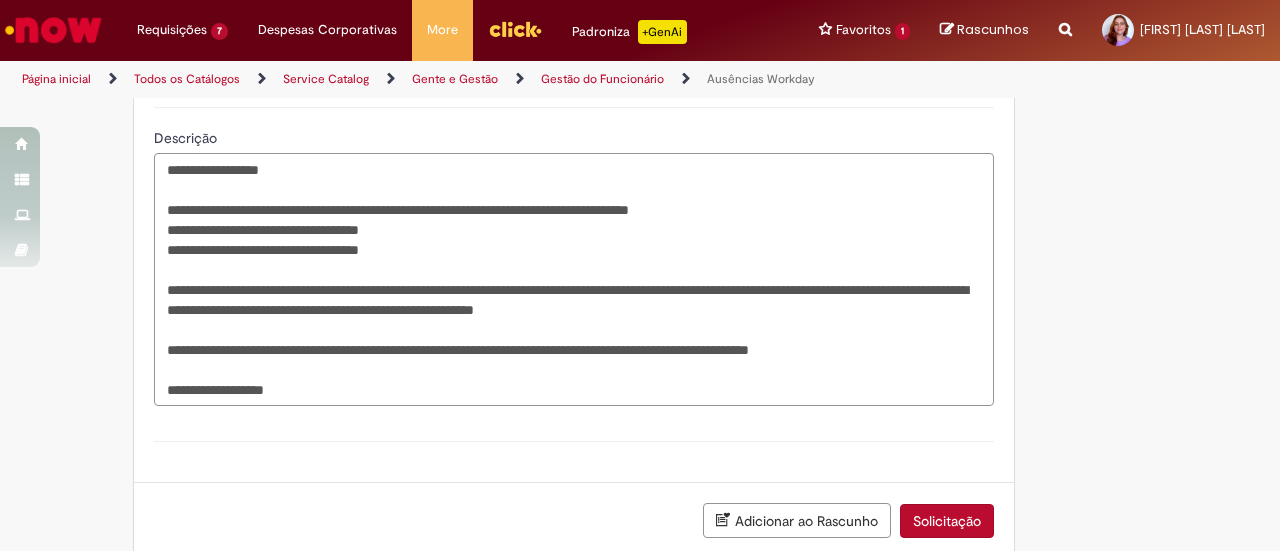 scroll, scrollTop: 1022, scrollLeft: 0, axis: vertical 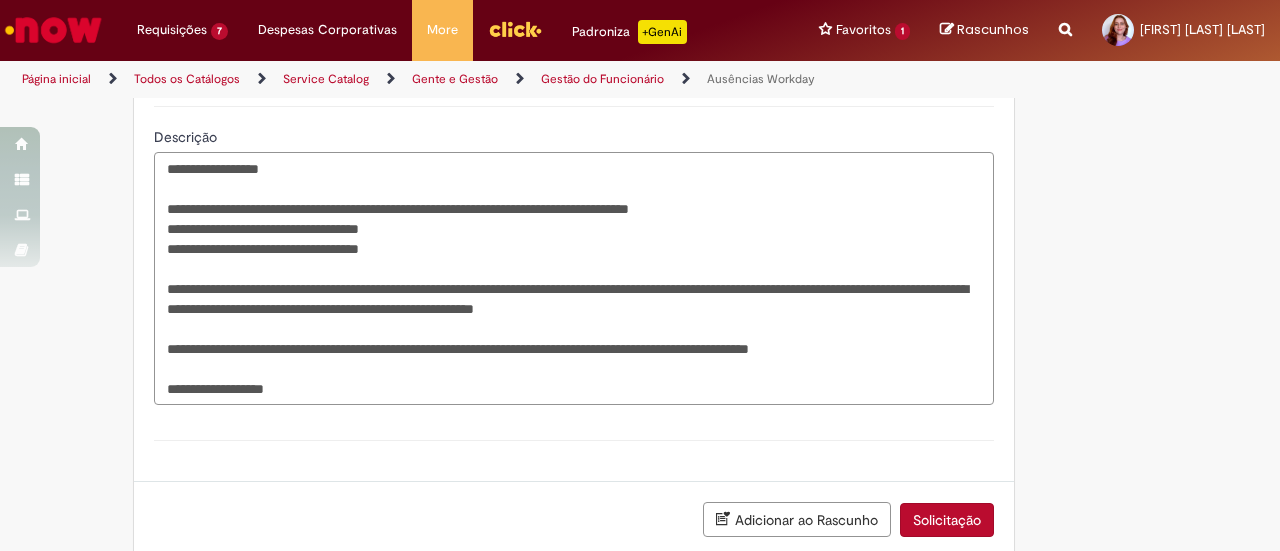 click on "**********" at bounding box center (574, 278) 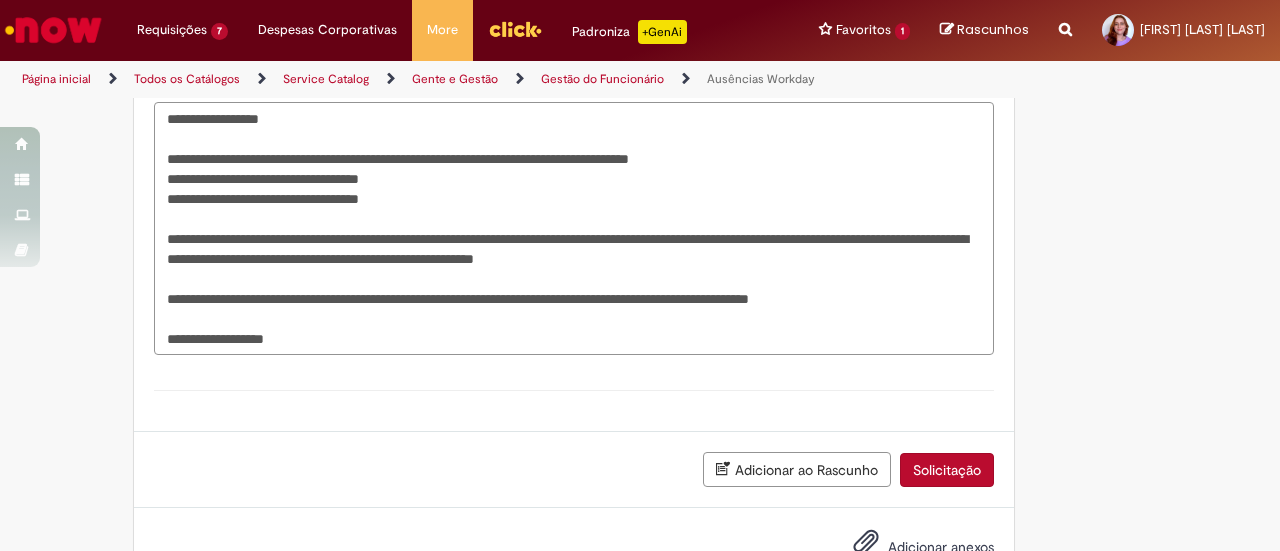 scroll, scrollTop: 1080, scrollLeft: 0, axis: vertical 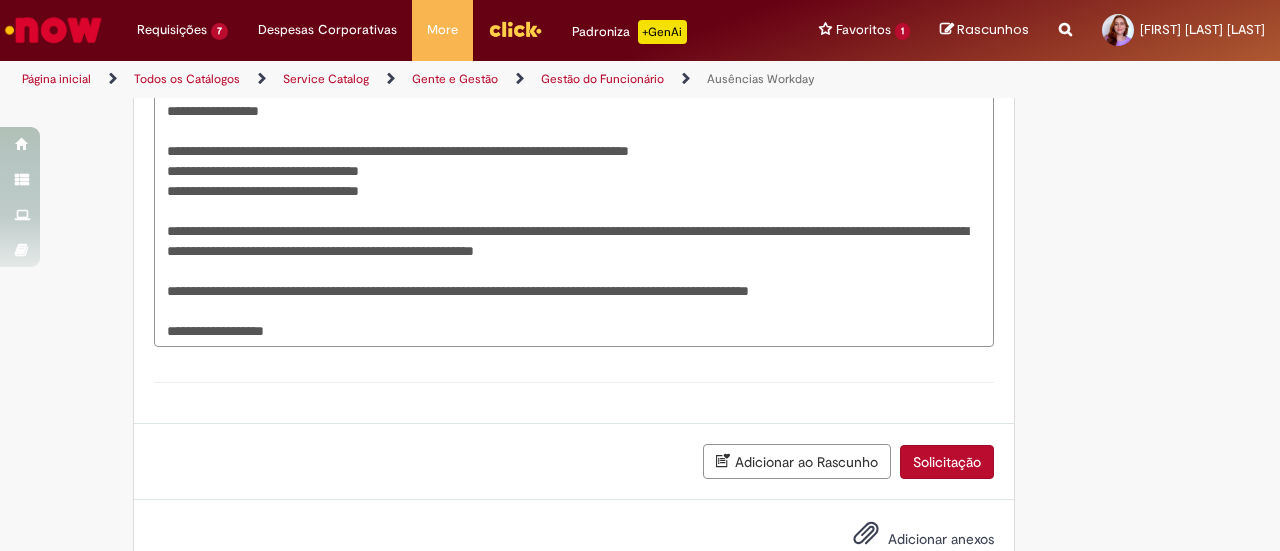 type on "**********" 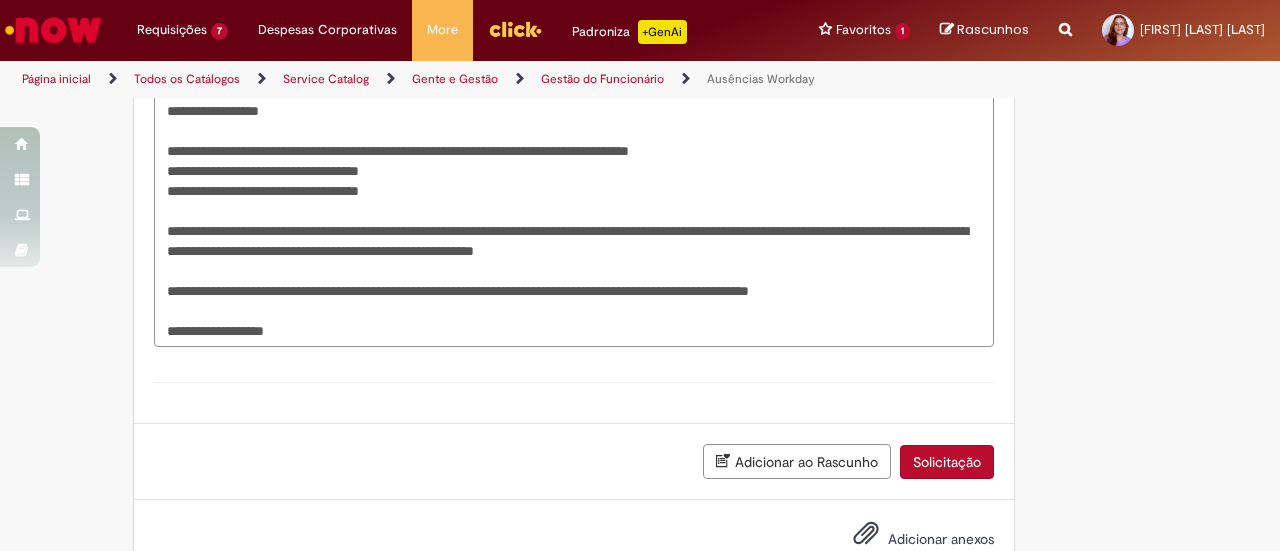 click on "Adicionar anexos" at bounding box center [941, 539] 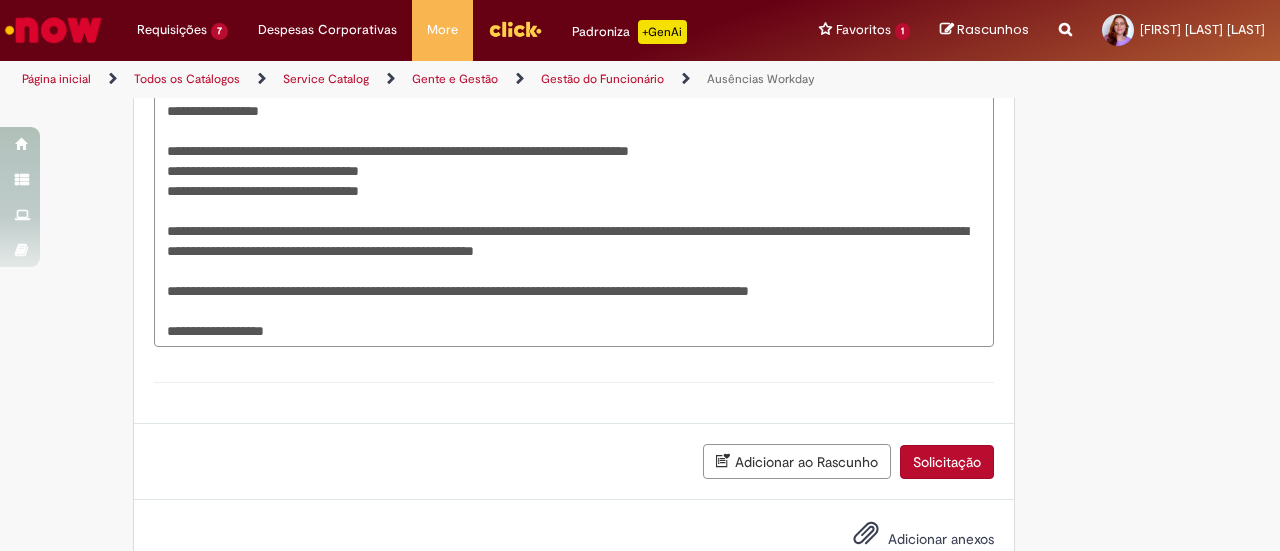click at bounding box center (866, 534) 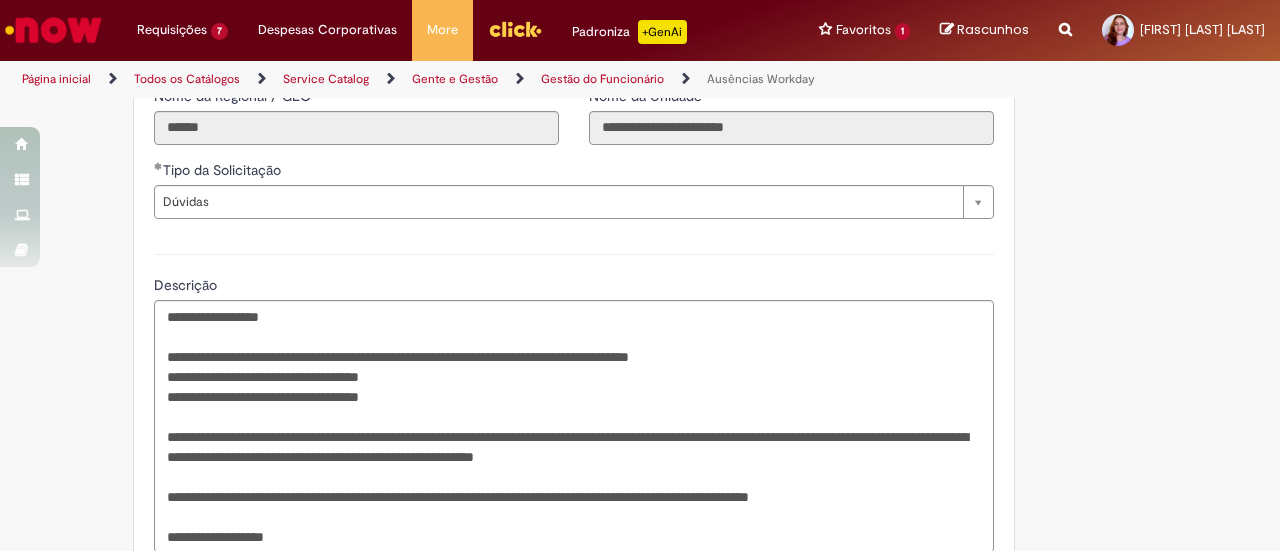 scroll, scrollTop: 866, scrollLeft: 0, axis: vertical 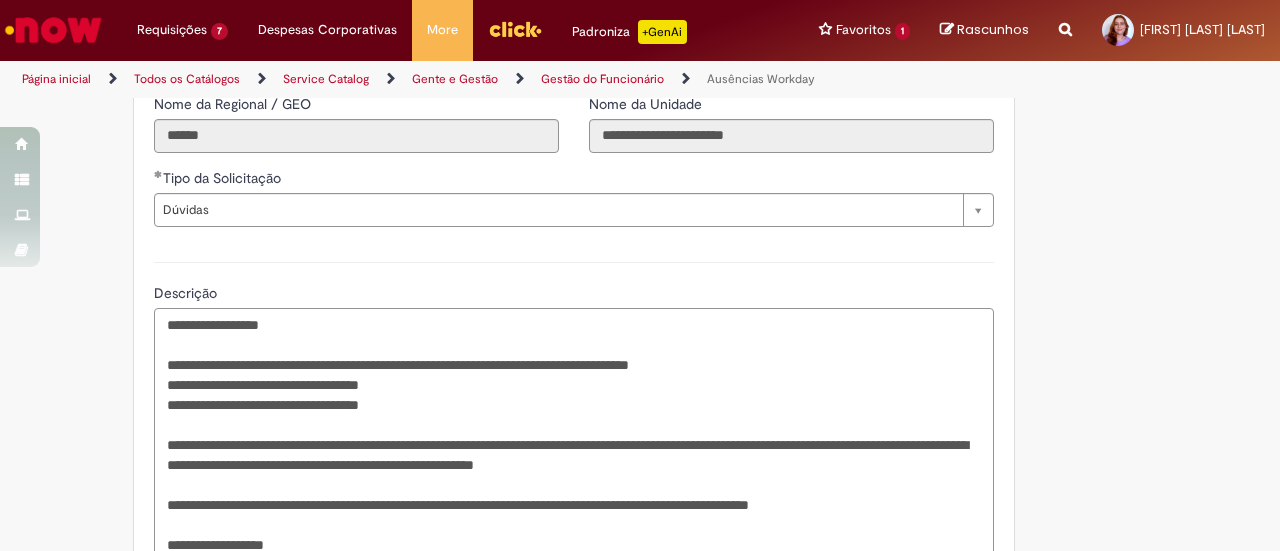 click on "**********" at bounding box center (574, 434) 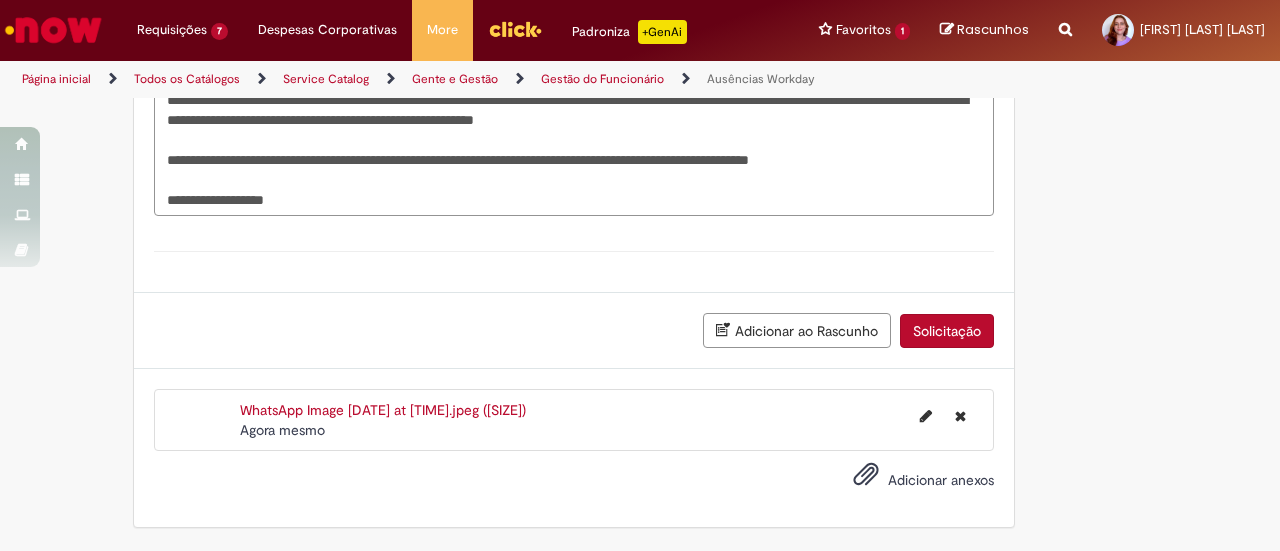 scroll, scrollTop: 1235, scrollLeft: 0, axis: vertical 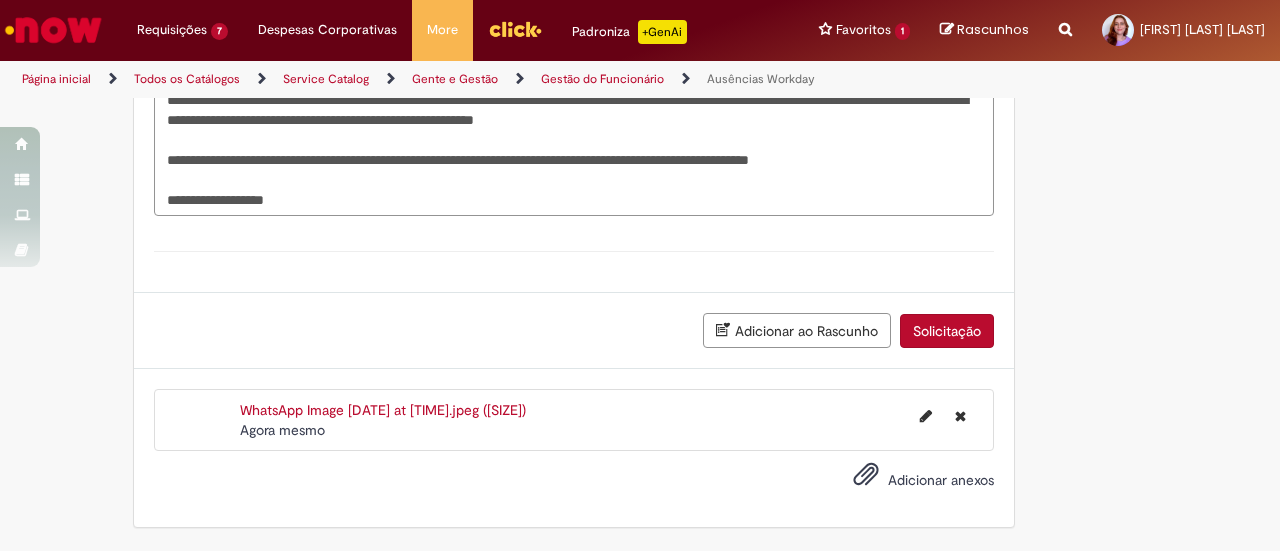 click on "Solicitação" at bounding box center [947, 331] 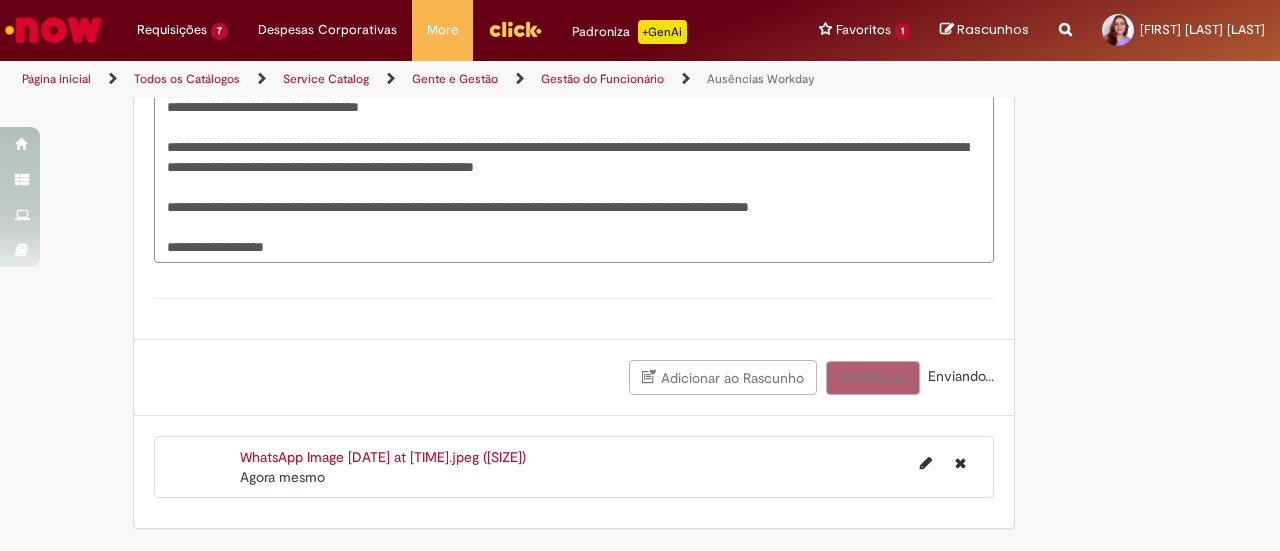 scroll, scrollTop: 1190, scrollLeft: 0, axis: vertical 